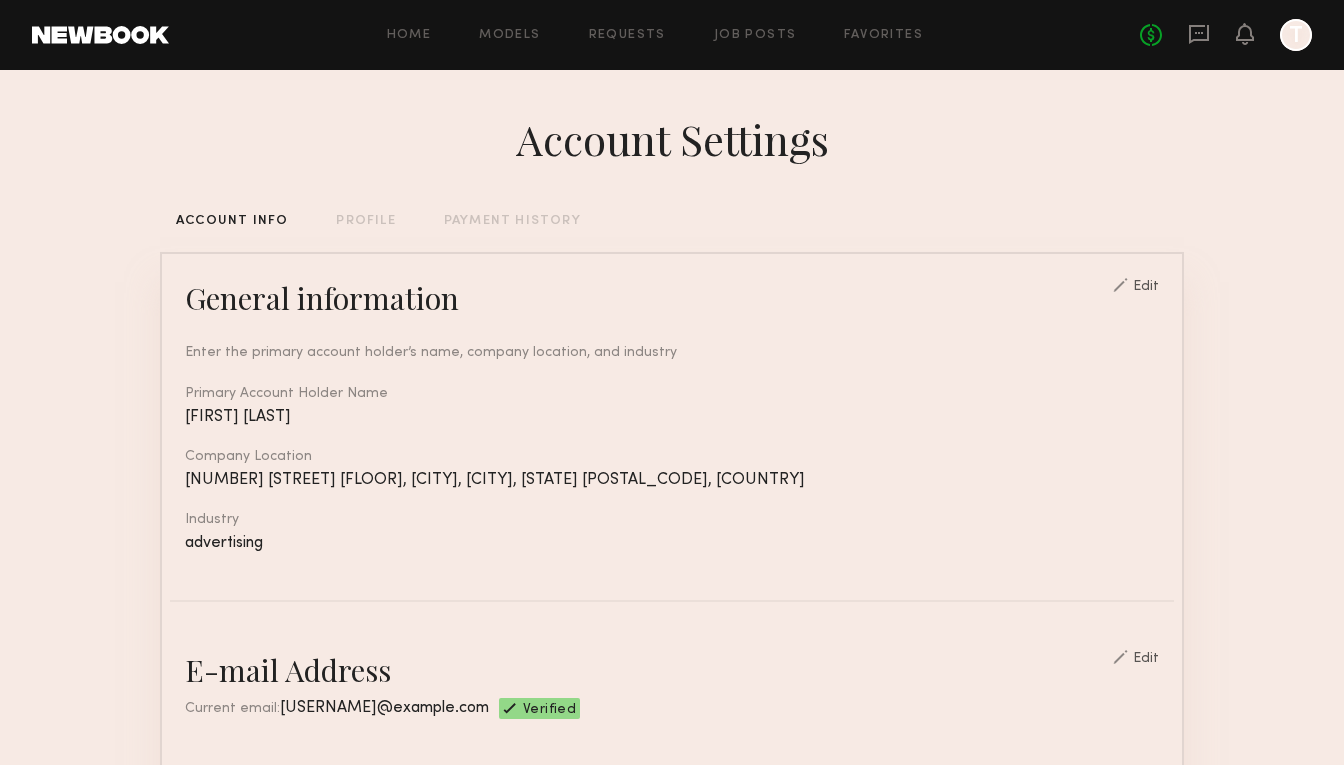 scroll, scrollTop: 853, scrollLeft: 0, axis: vertical 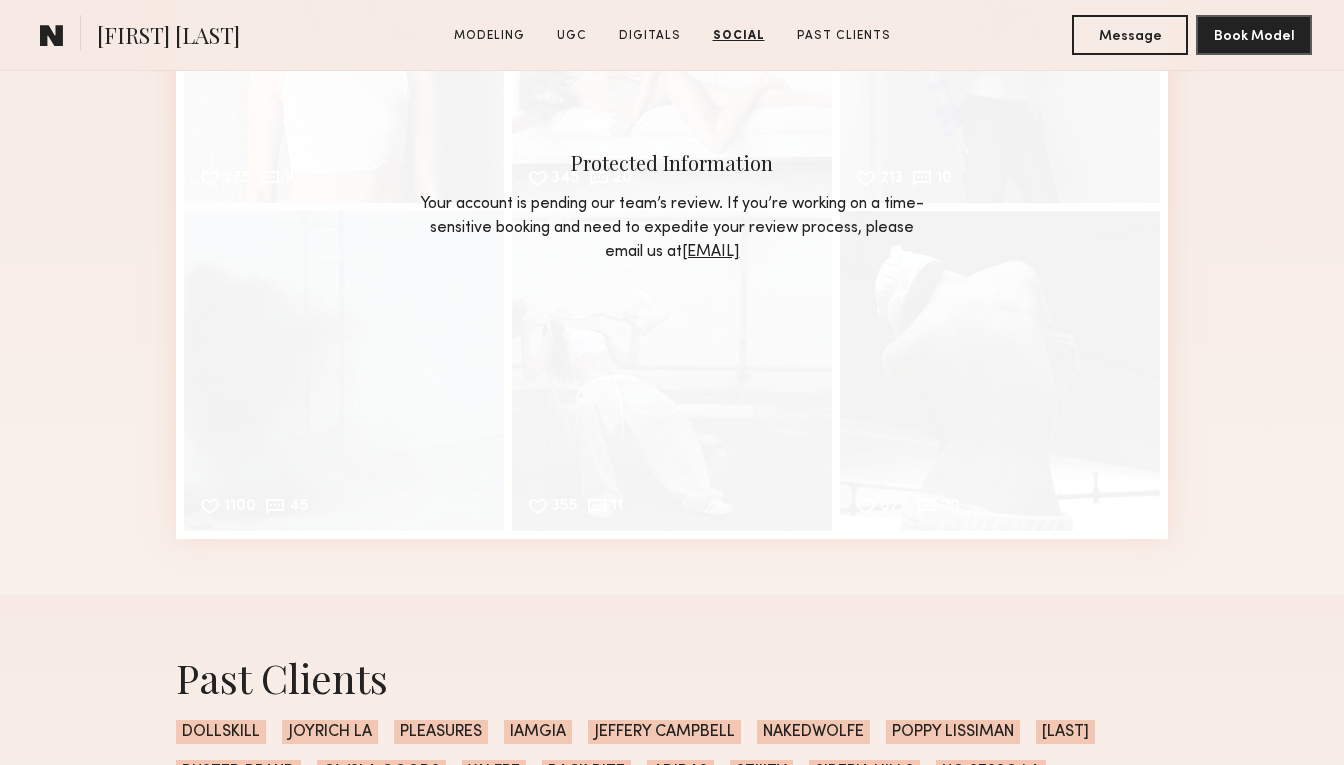click 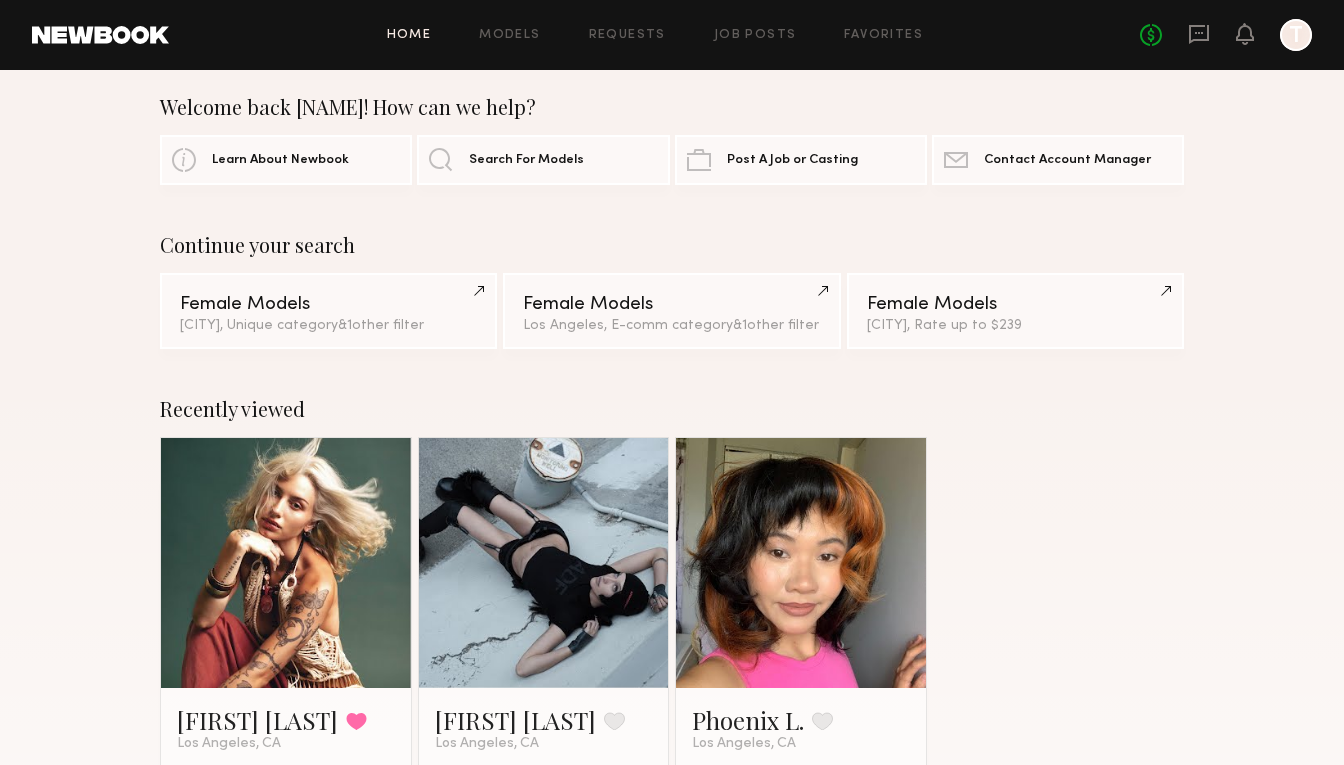 scroll, scrollTop: 0, scrollLeft: 0, axis: both 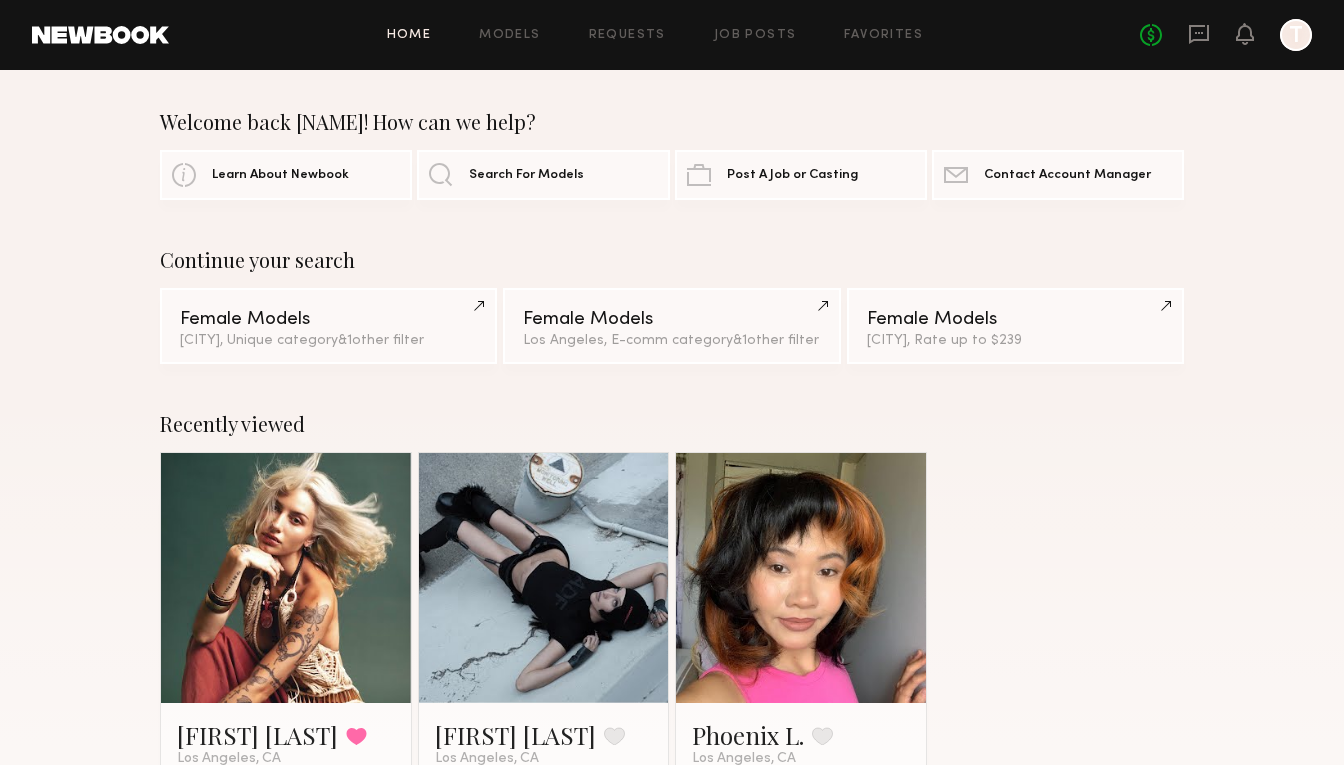 click 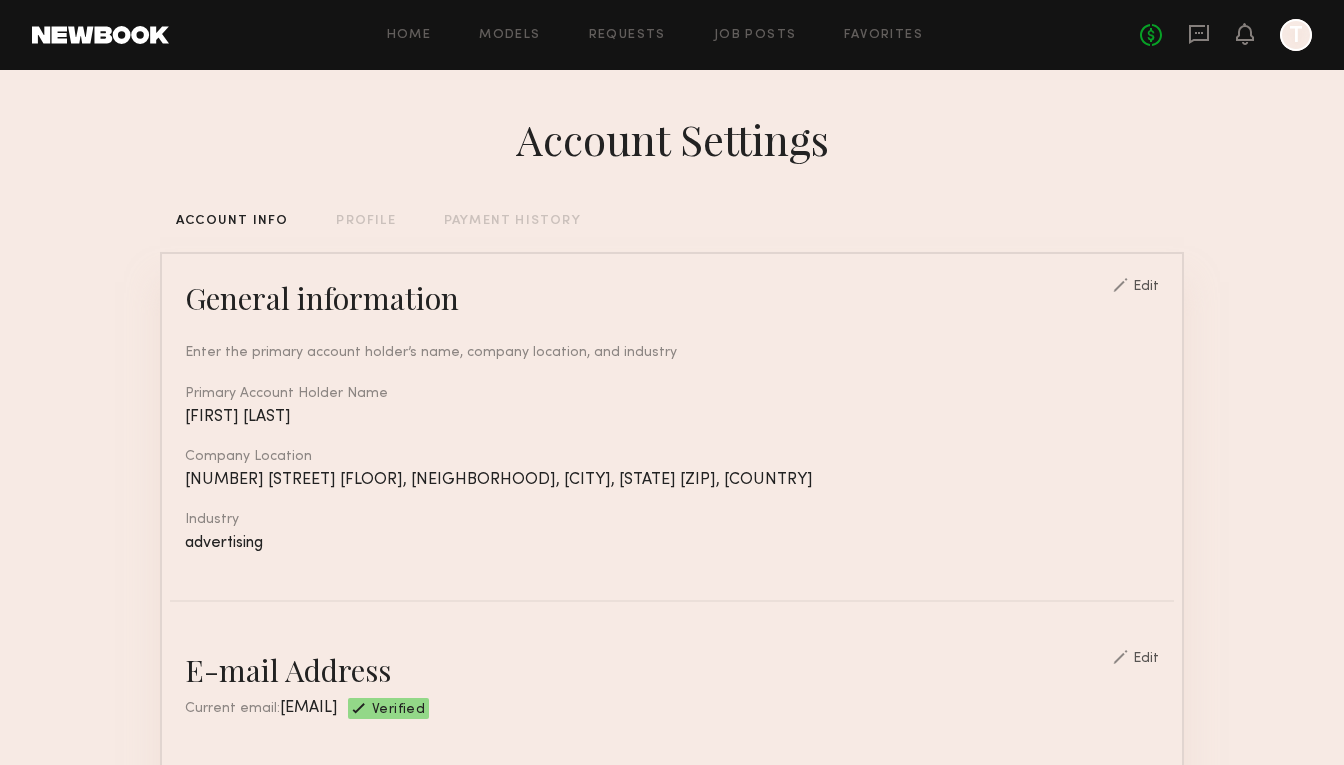 click on "Account Settings  ACCOUNT INFO   PROFILE   PAYMENT HISTORY  General information Edit  Enter the primary account holder’s name, company location, and industry   Primary Account Holder Name   Trey Branch   Company Location   925 N La Brea Ave 4th floor, West Hollywood, Los Angeles, CA 90038, USA   Industry   advertising  E-mail Address Edit  Current email:  trey@duke65.com Verified Password Edit Phone Number Edit  Your phone number helps us keep you up to date with job updates by sending SMS notifications.   Associated Number  240.893.7430 Payment Method Add and manage your payment methods using our secure payment system. Add payment method Make all payments through Newbook  Always pay and communicate through Newbook to ensure you’re protected under our Terms of Service and your account remains in good standing according to our User Policies and expectations for partnership. Only bookings paid through the platform will receive the benefit of tax filing and compliance.  Coupons  No coupons available" 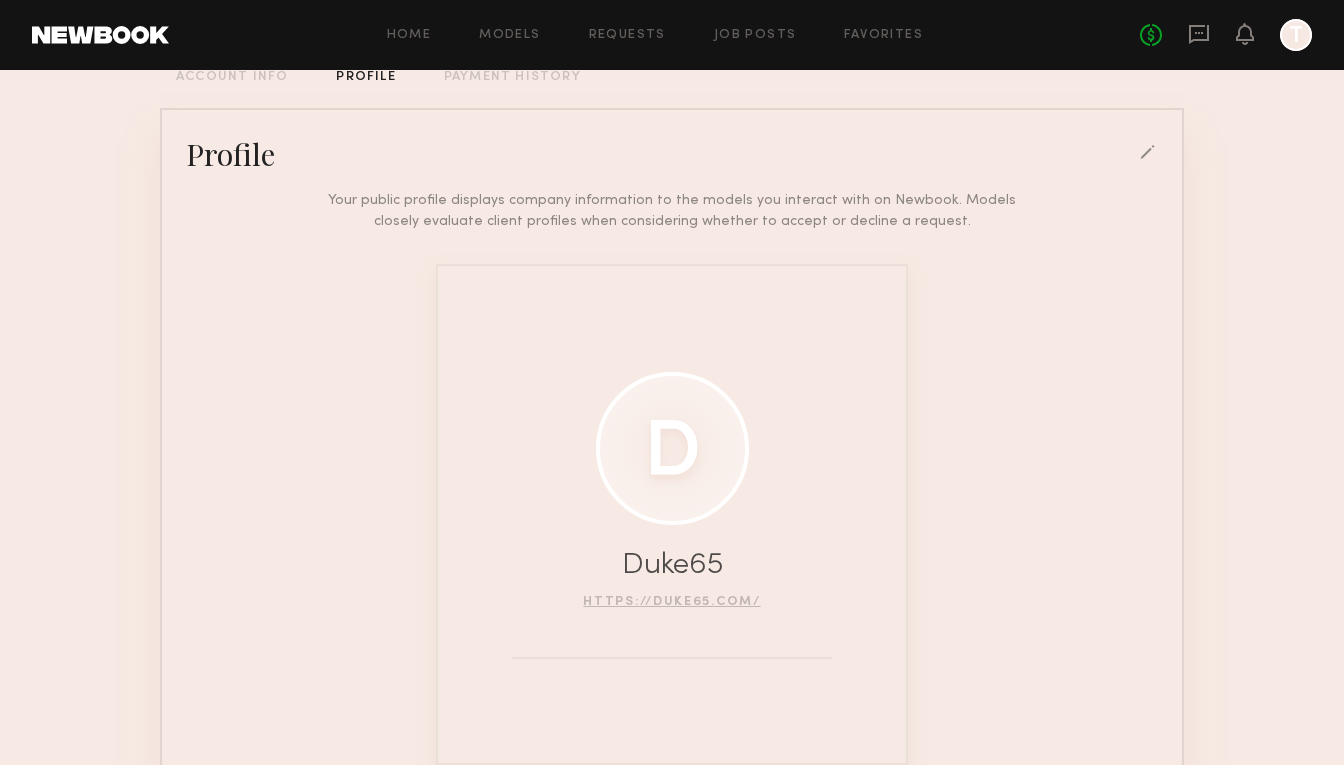 scroll, scrollTop: 0, scrollLeft: 0, axis: both 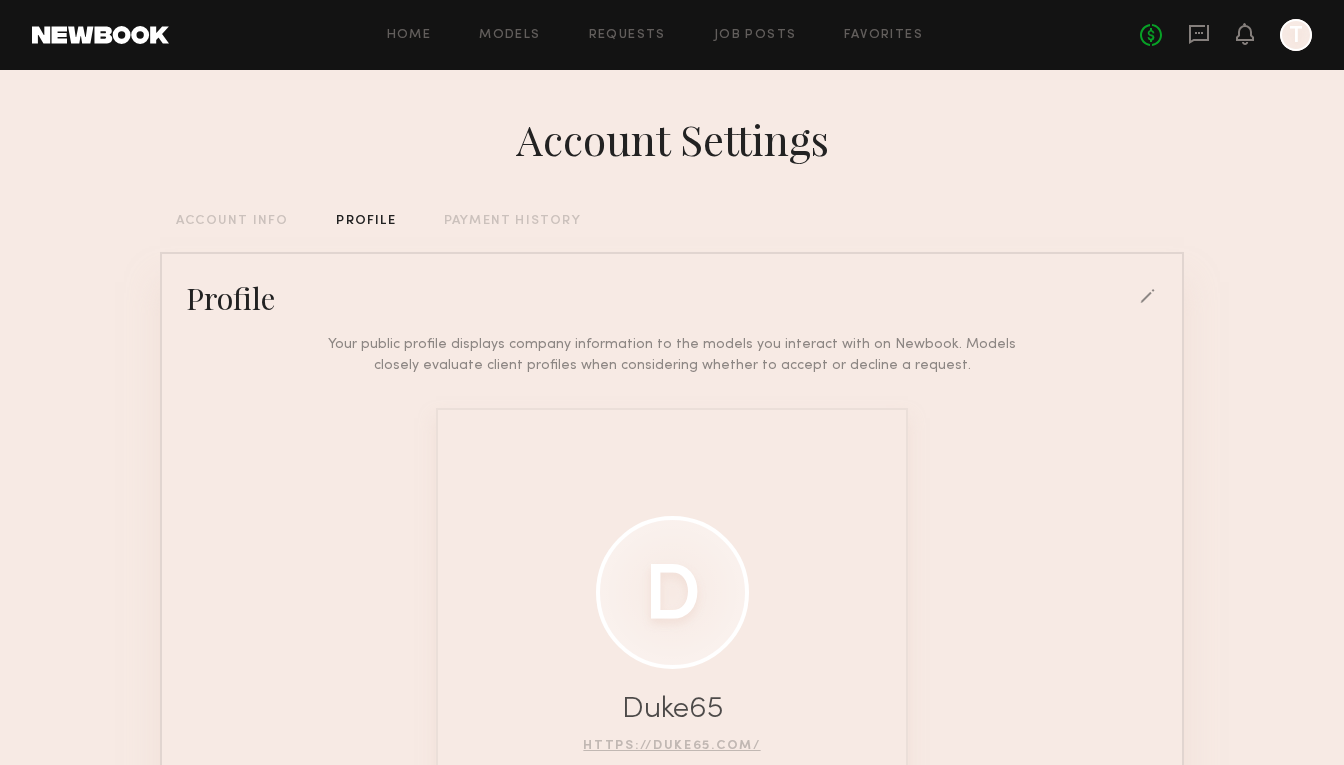click on "ACCOUNT INFO" 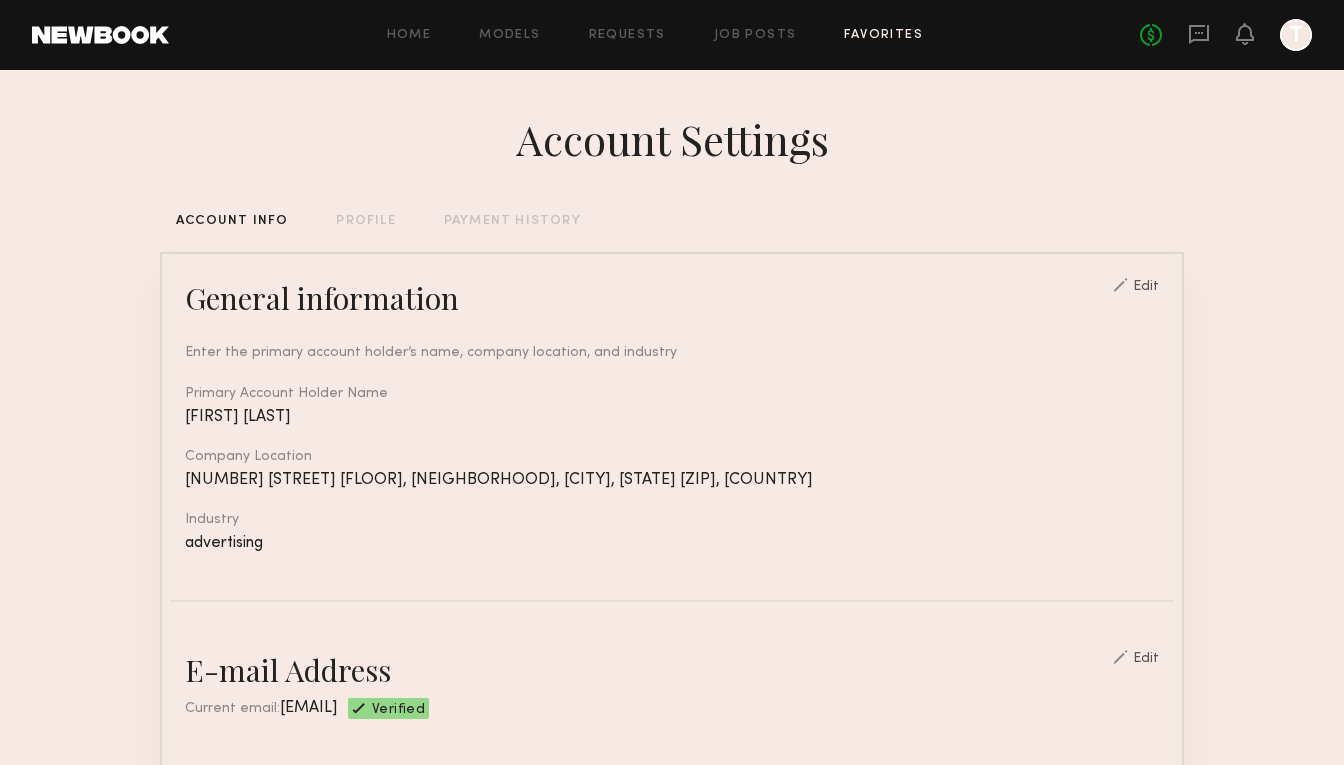 click on "Favorites" 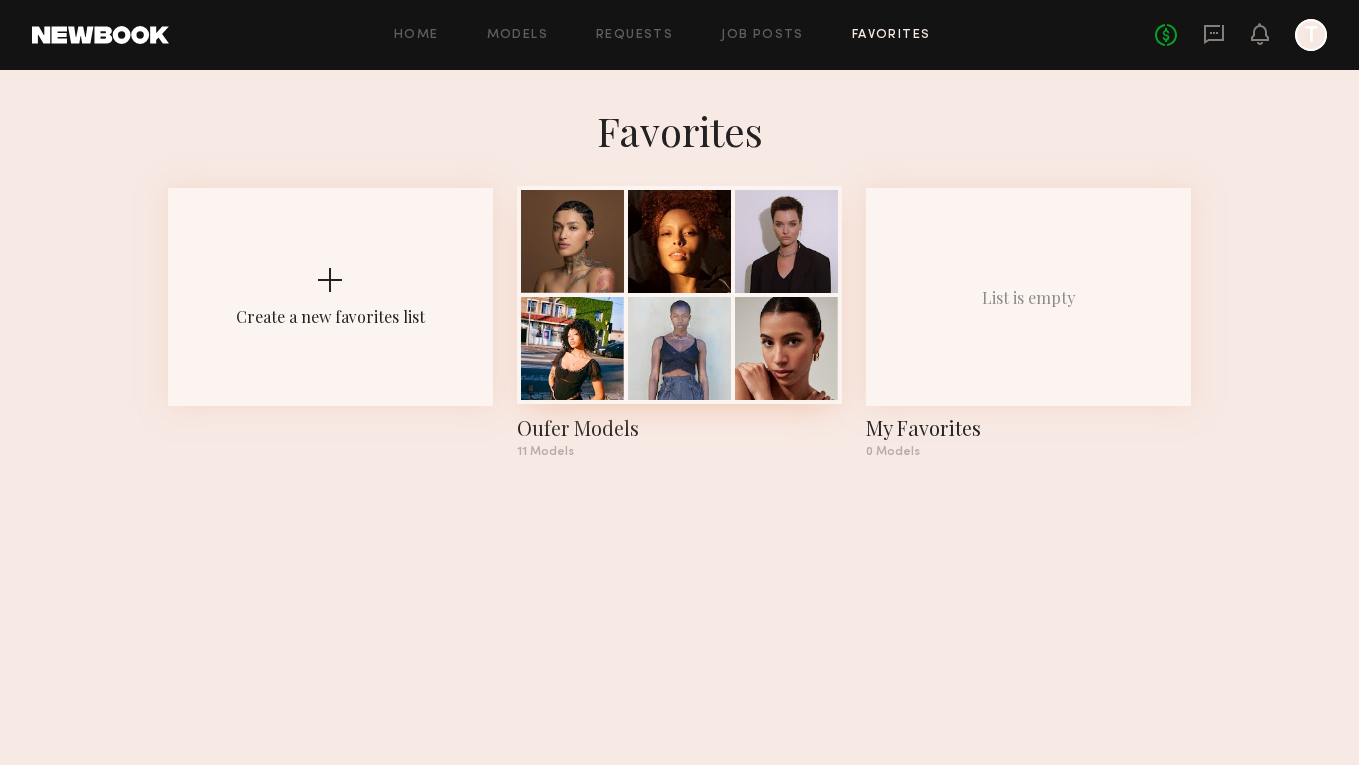 click 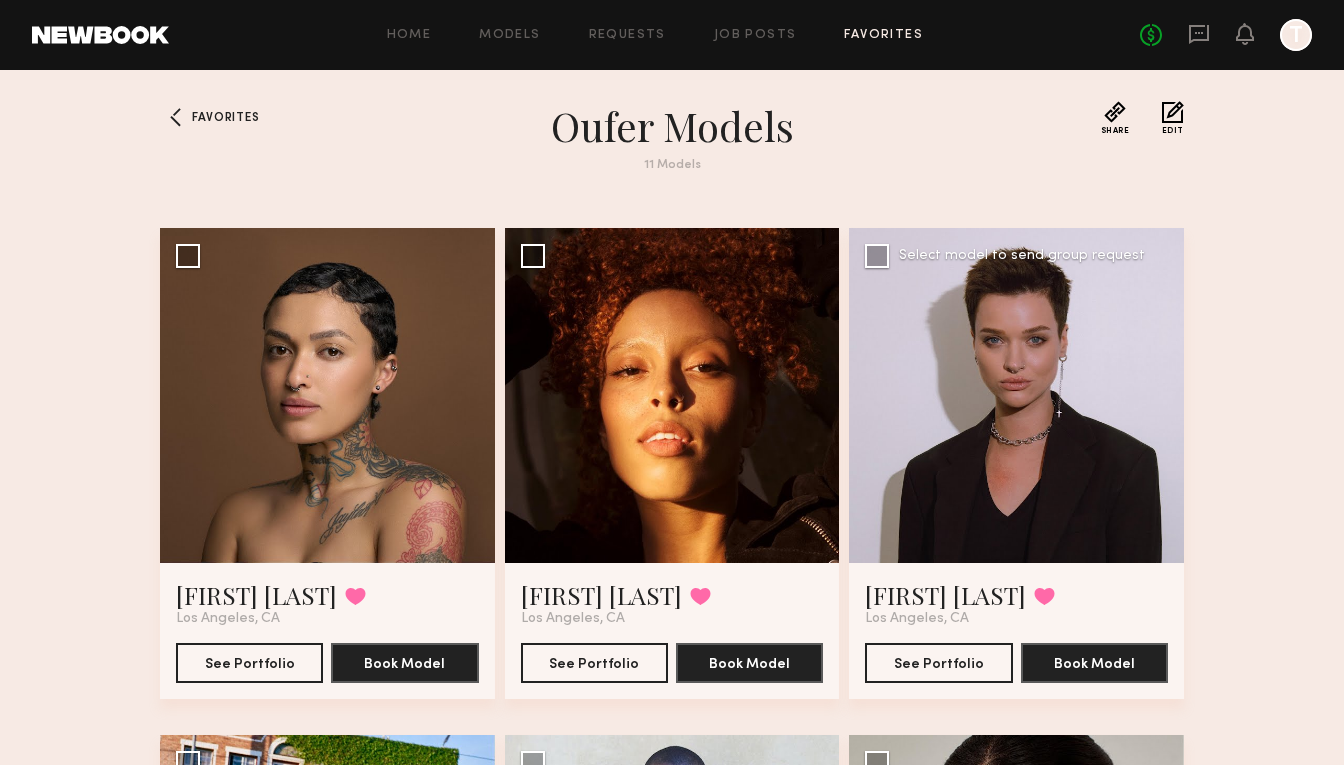 scroll, scrollTop: 0, scrollLeft: 0, axis: both 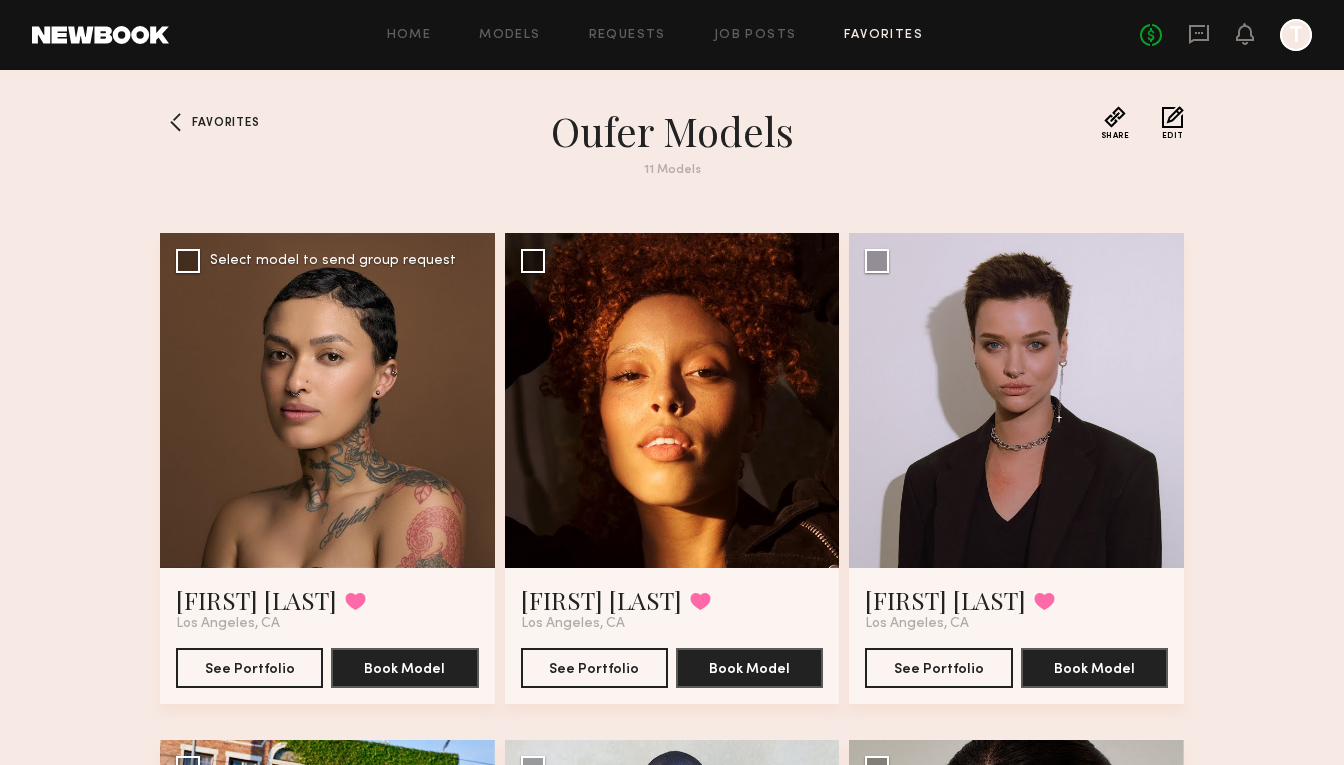 click 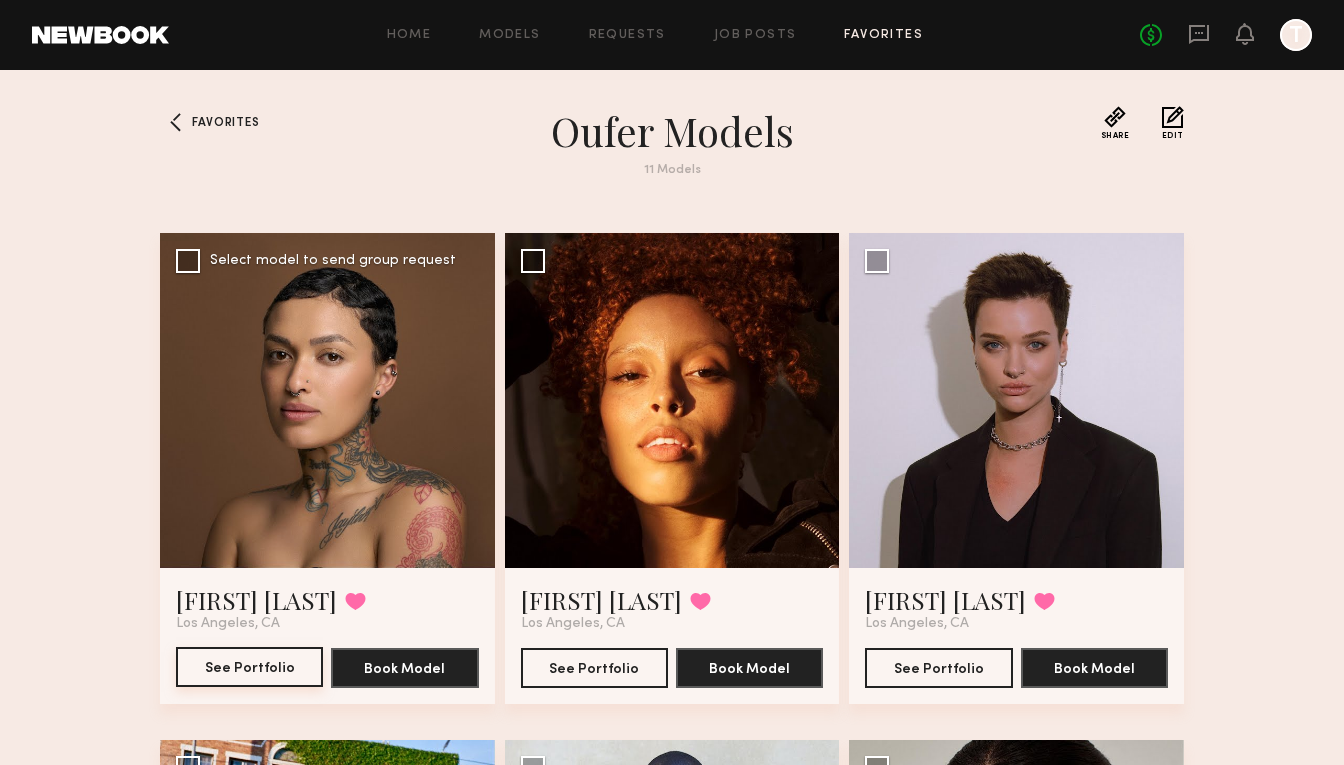 click on "See Portfolio" 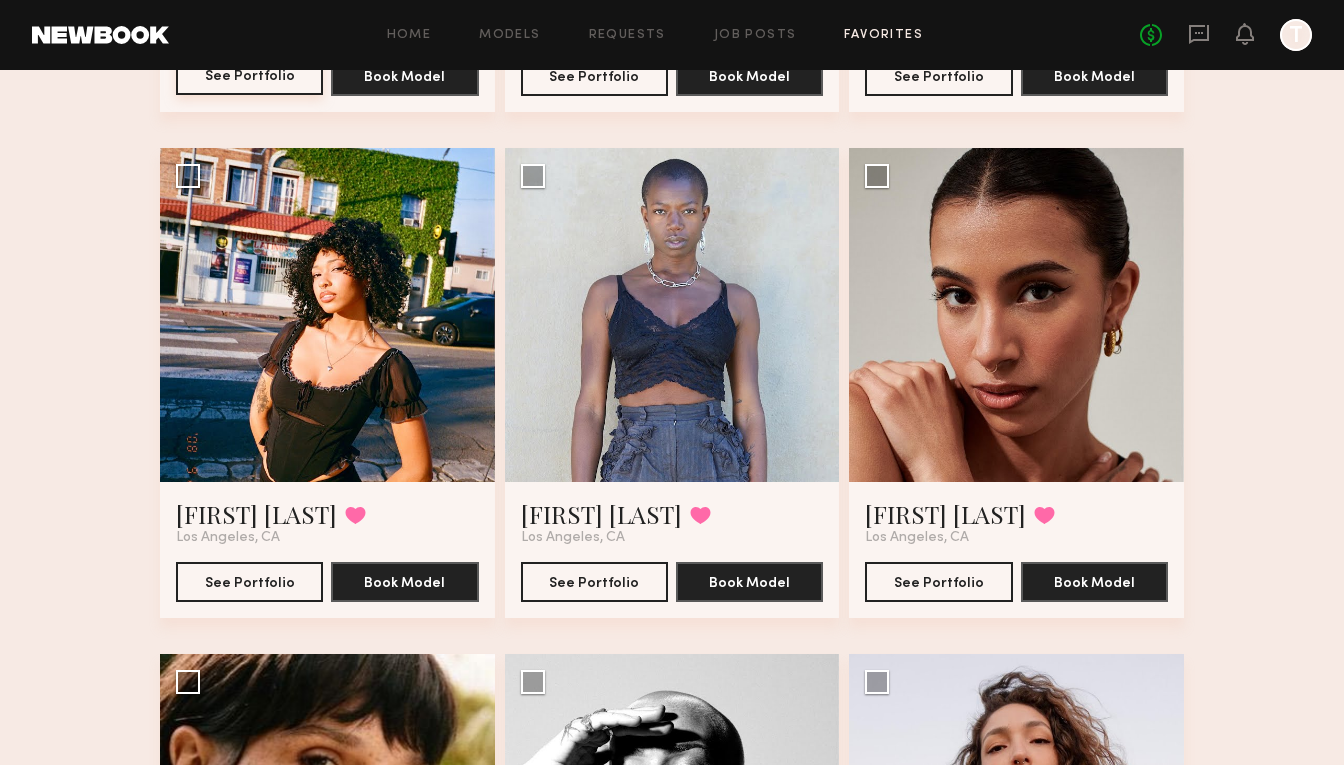 scroll, scrollTop: 0, scrollLeft: 0, axis: both 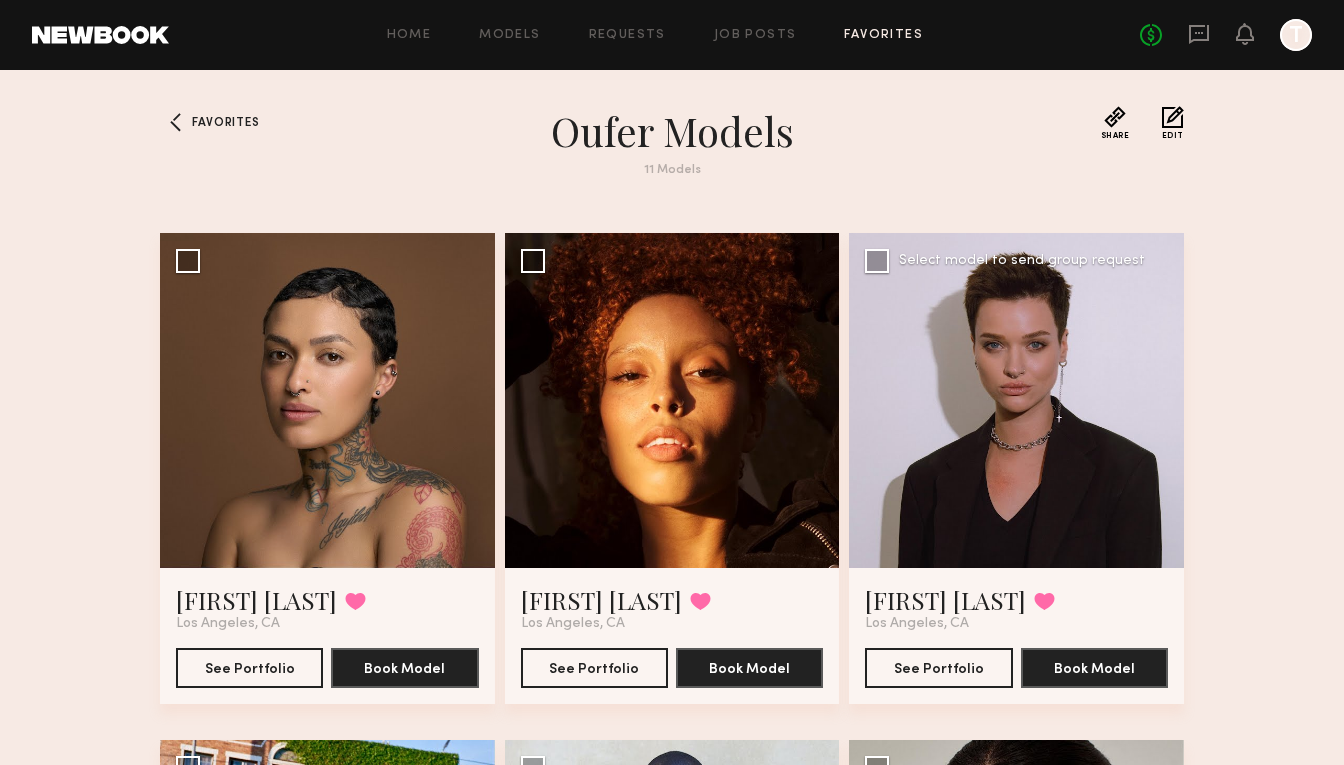 click 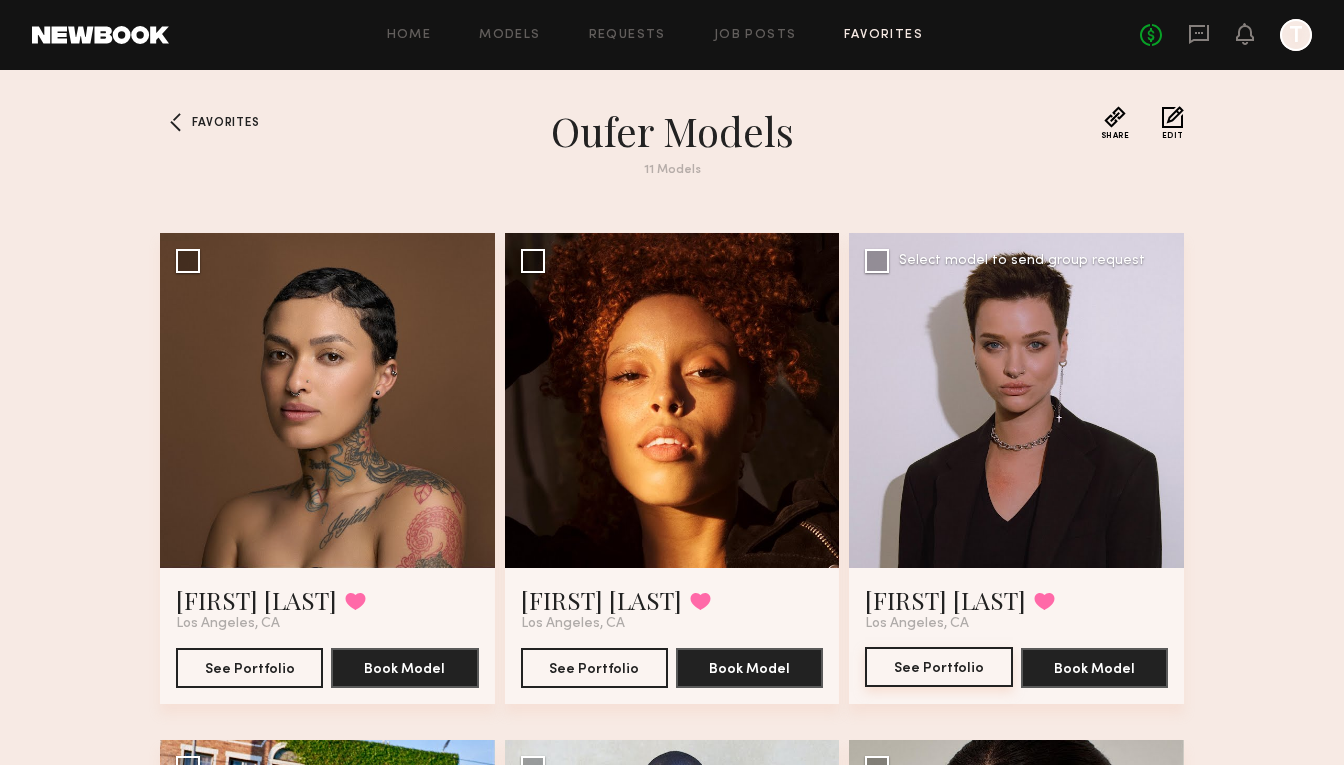 click on "See Portfolio" 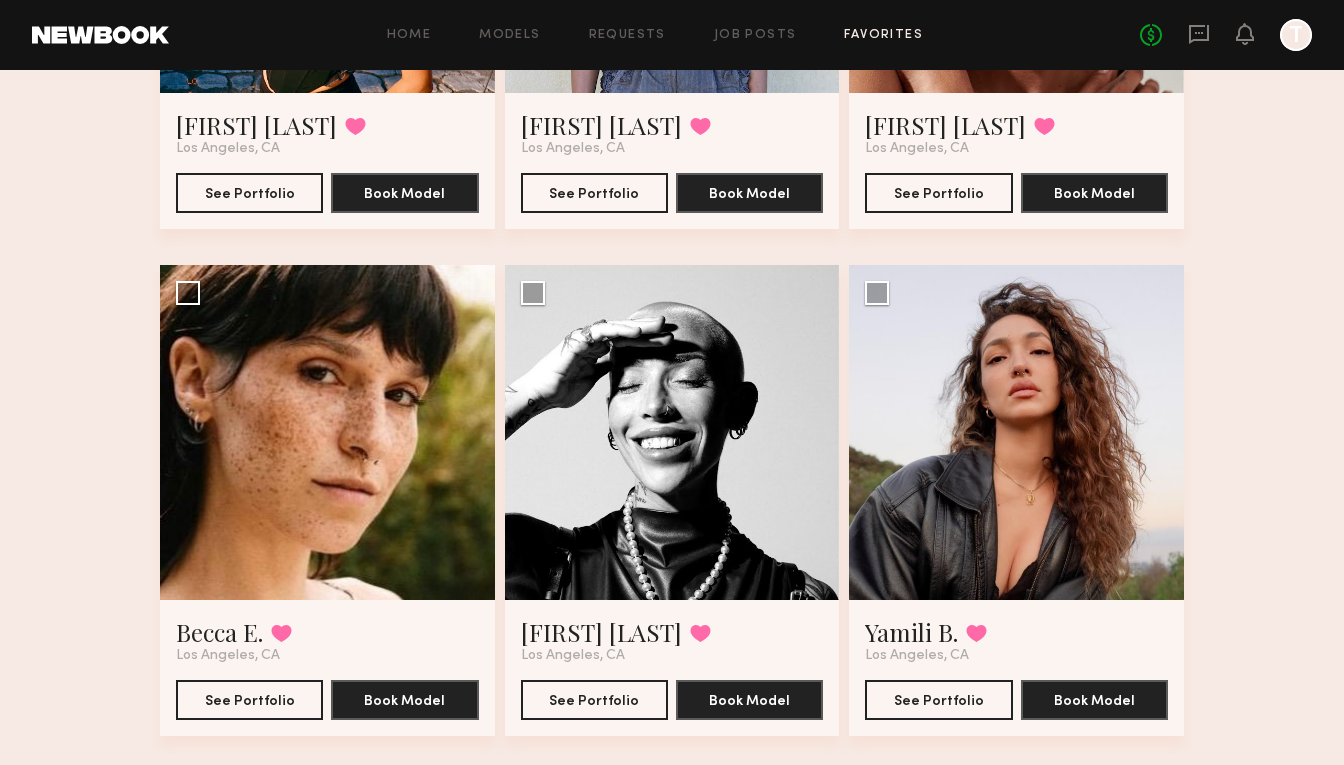 scroll, scrollTop: 1071, scrollLeft: 0, axis: vertical 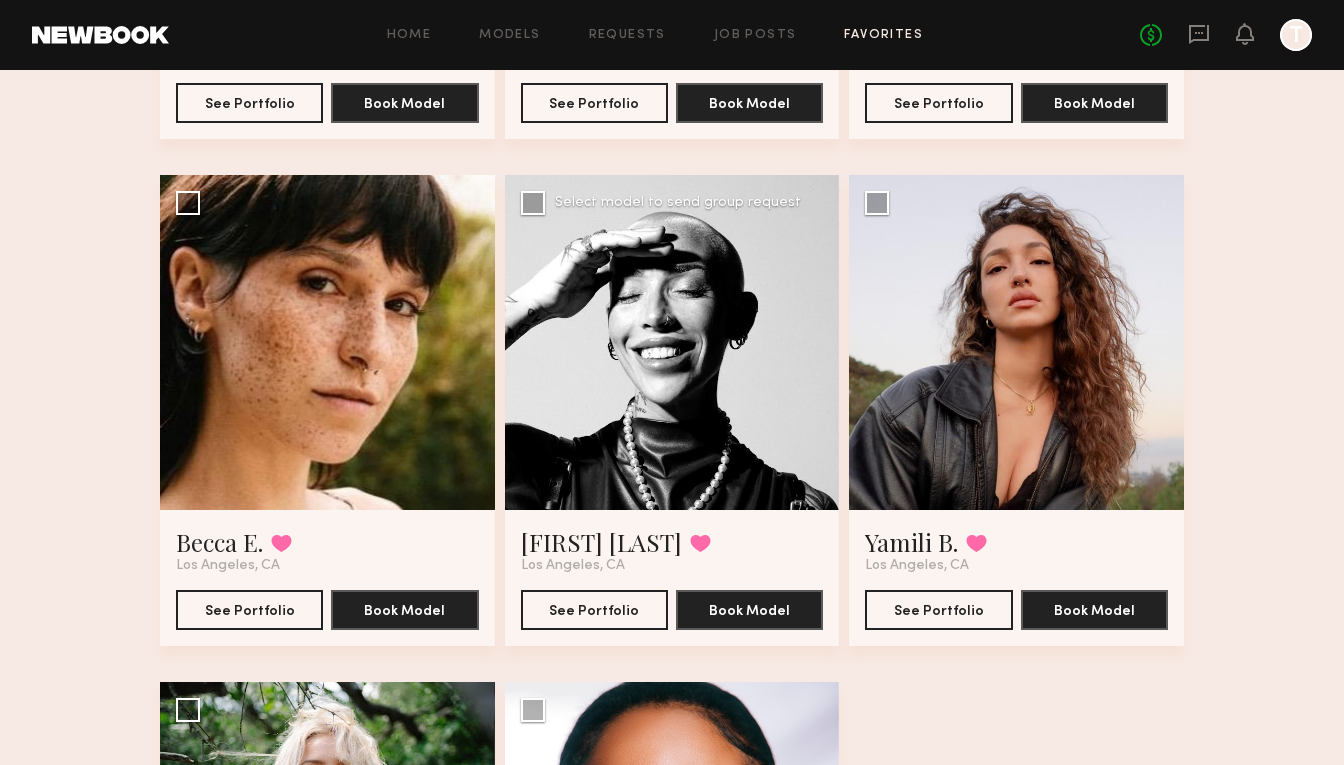 click 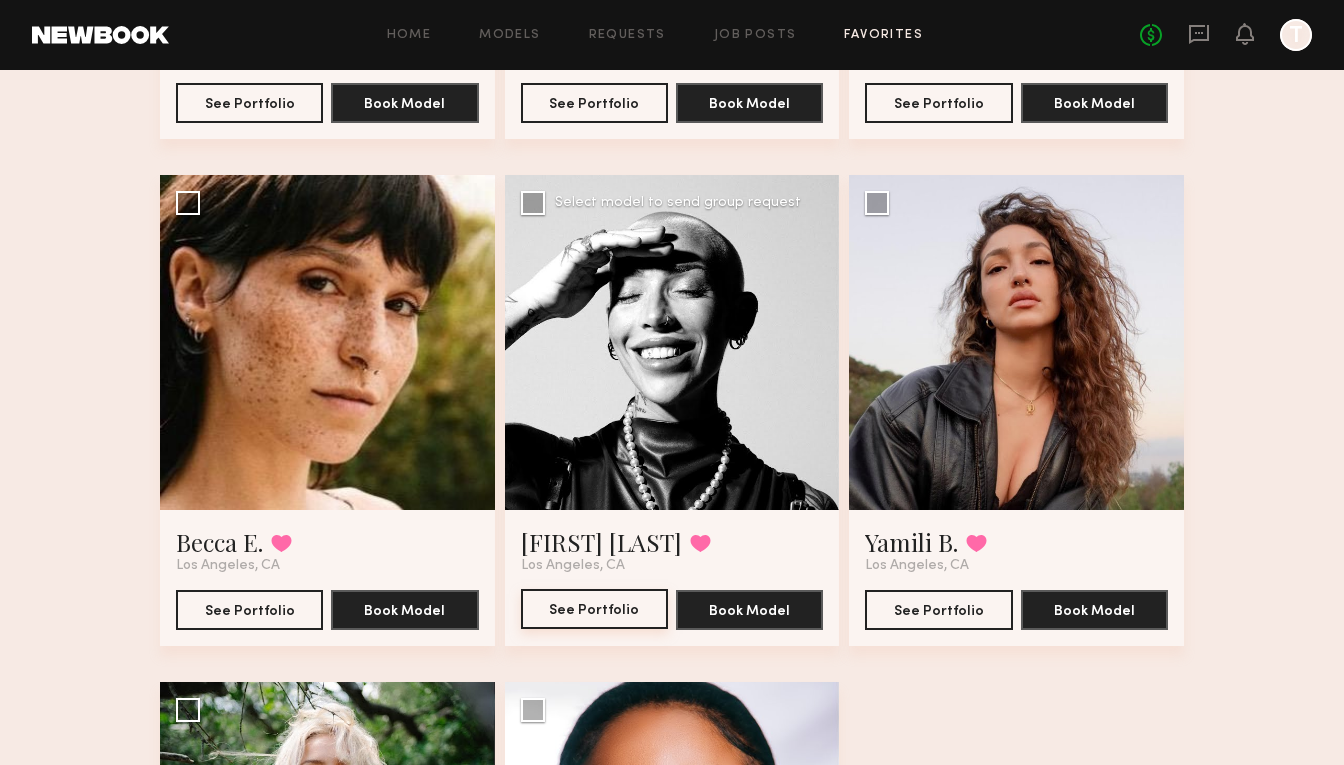 click on "See Portfolio" 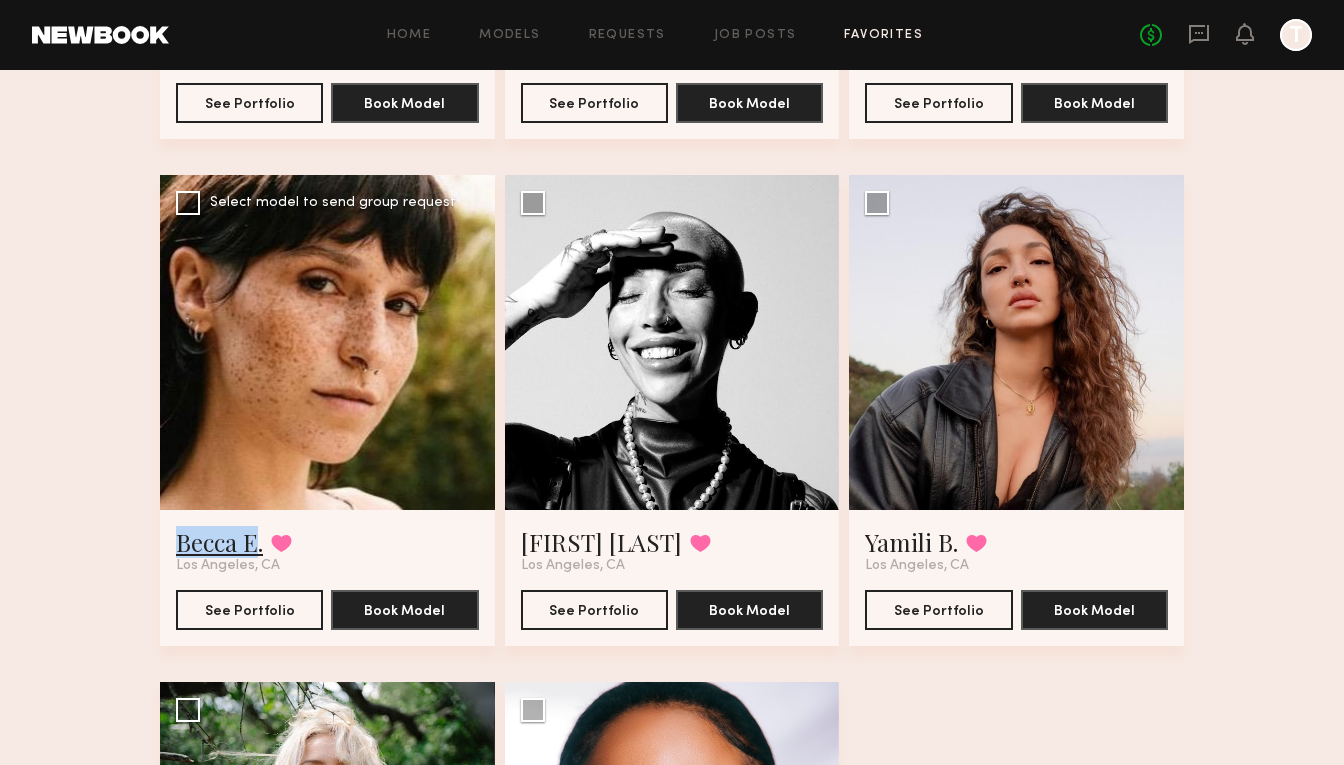 drag, startPoint x: 130, startPoint y: 547, endPoint x: 254, endPoint y: 541, distance: 124.14507 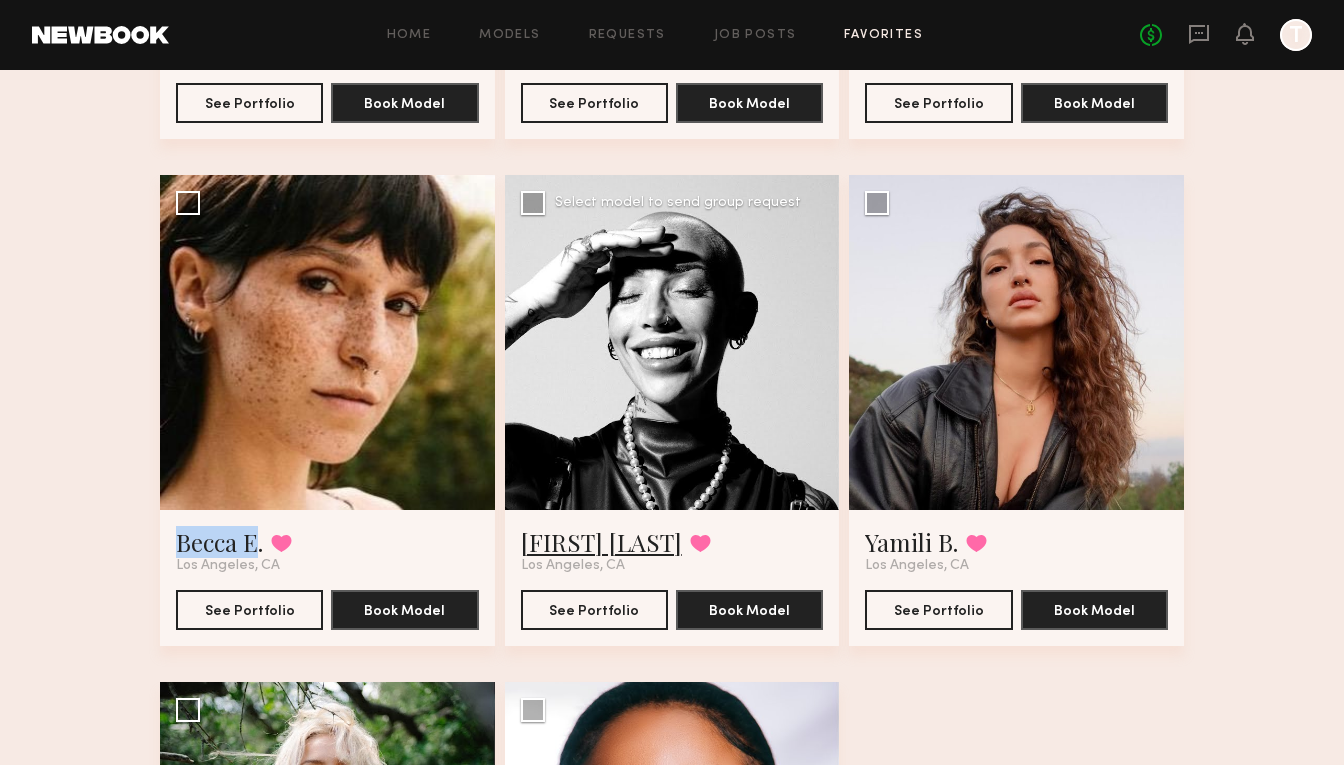 click on "[FIRST] [LAST]" 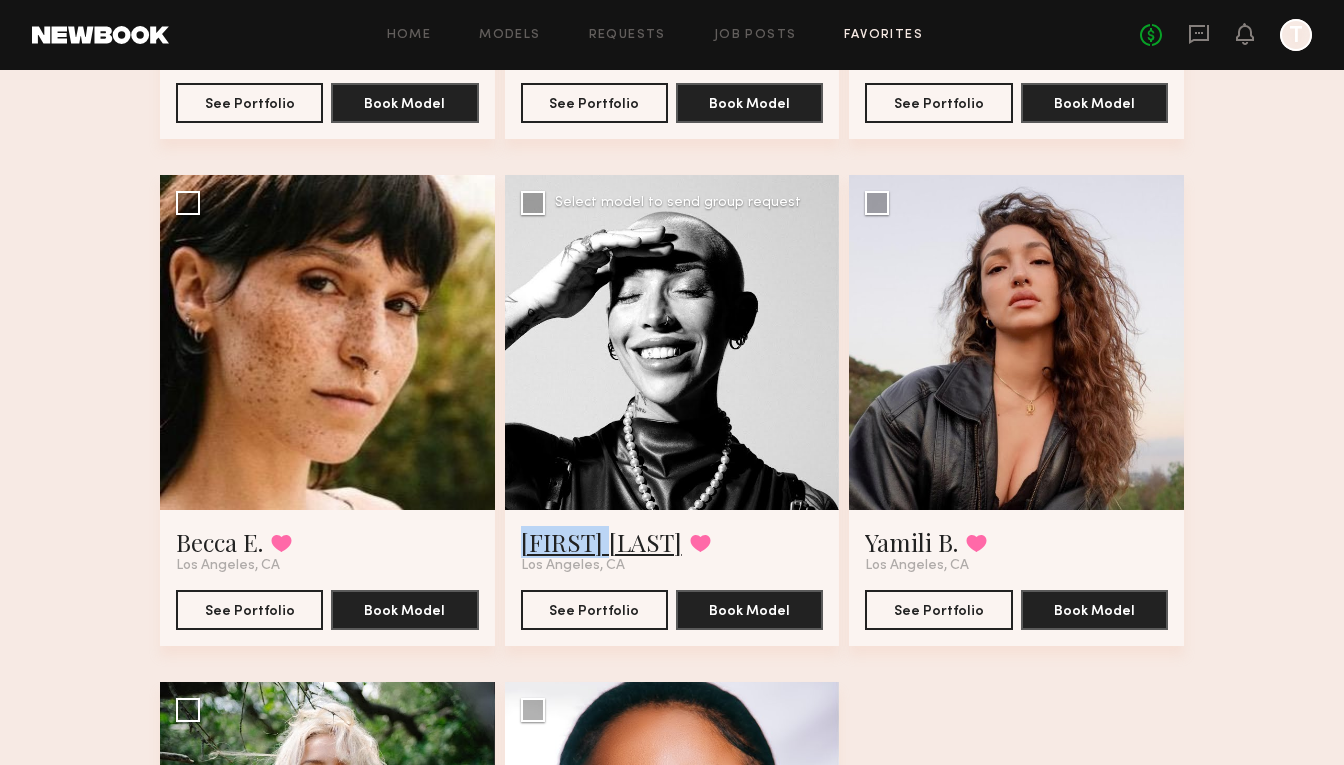 copy on "[FIRST] [LAST]" 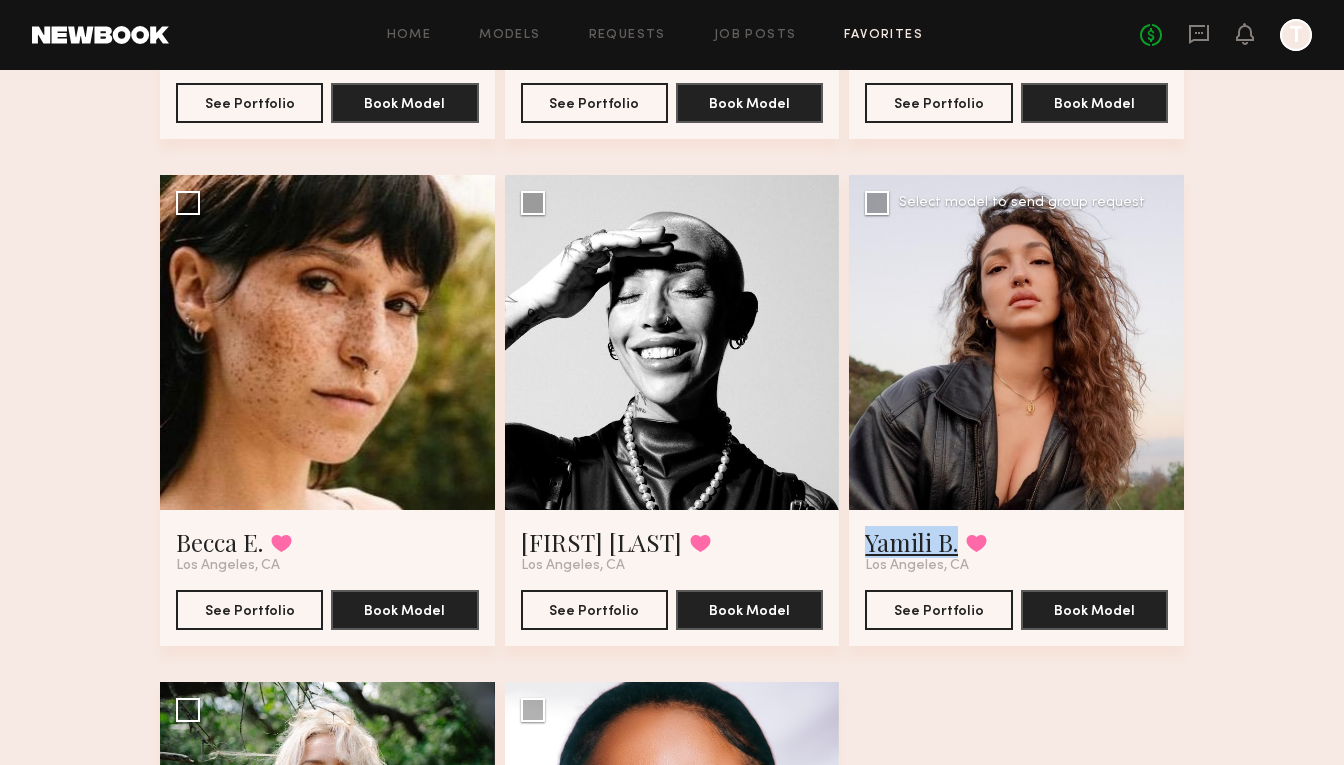 copy on "Yamili B." 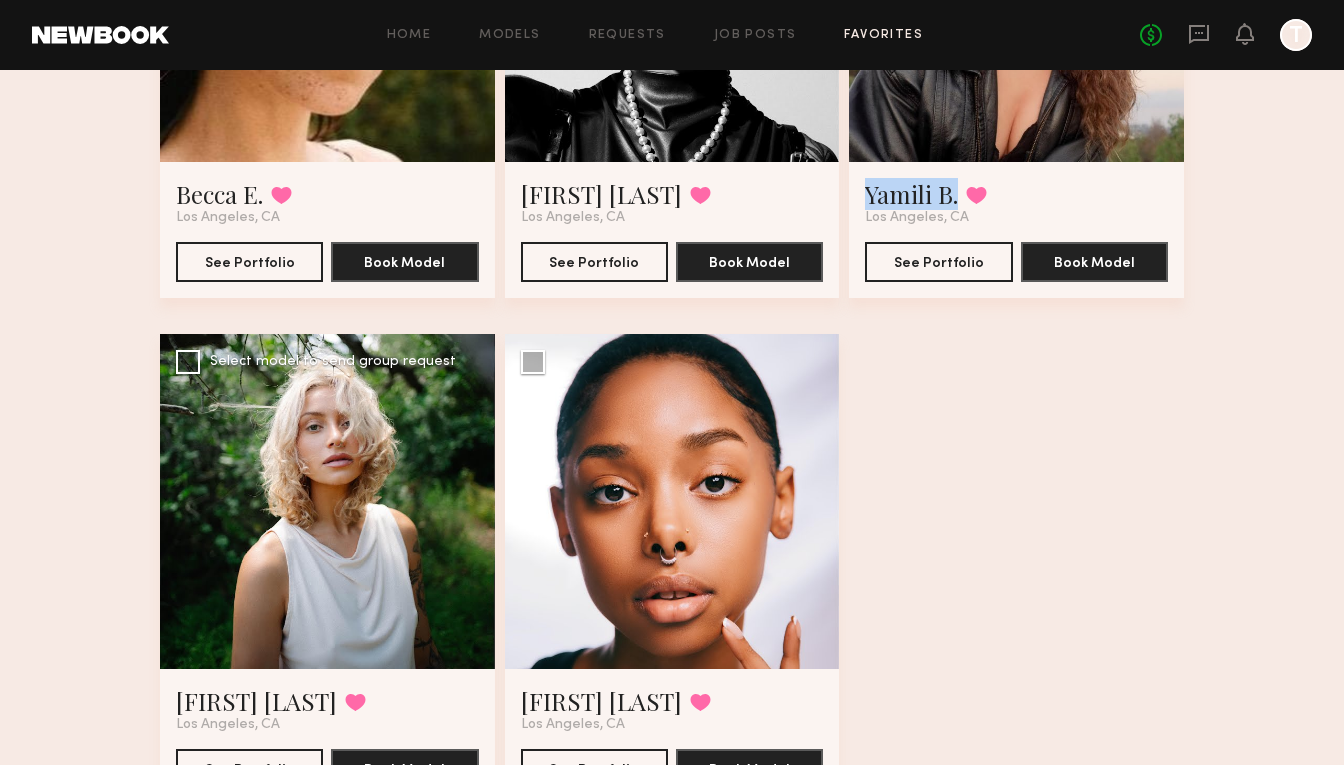 scroll, scrollTop: 1527, scrollLeft: 0, axis: vertical 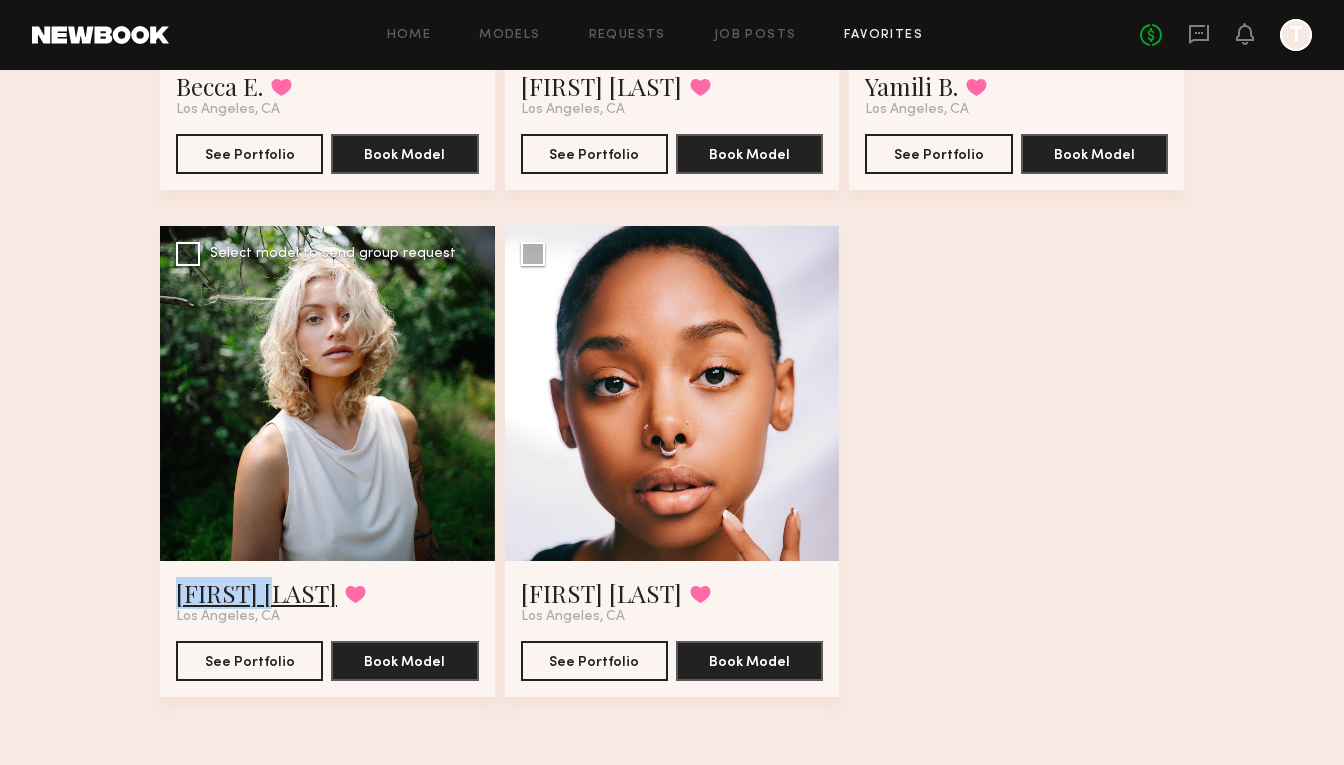 copy on "Foster M." 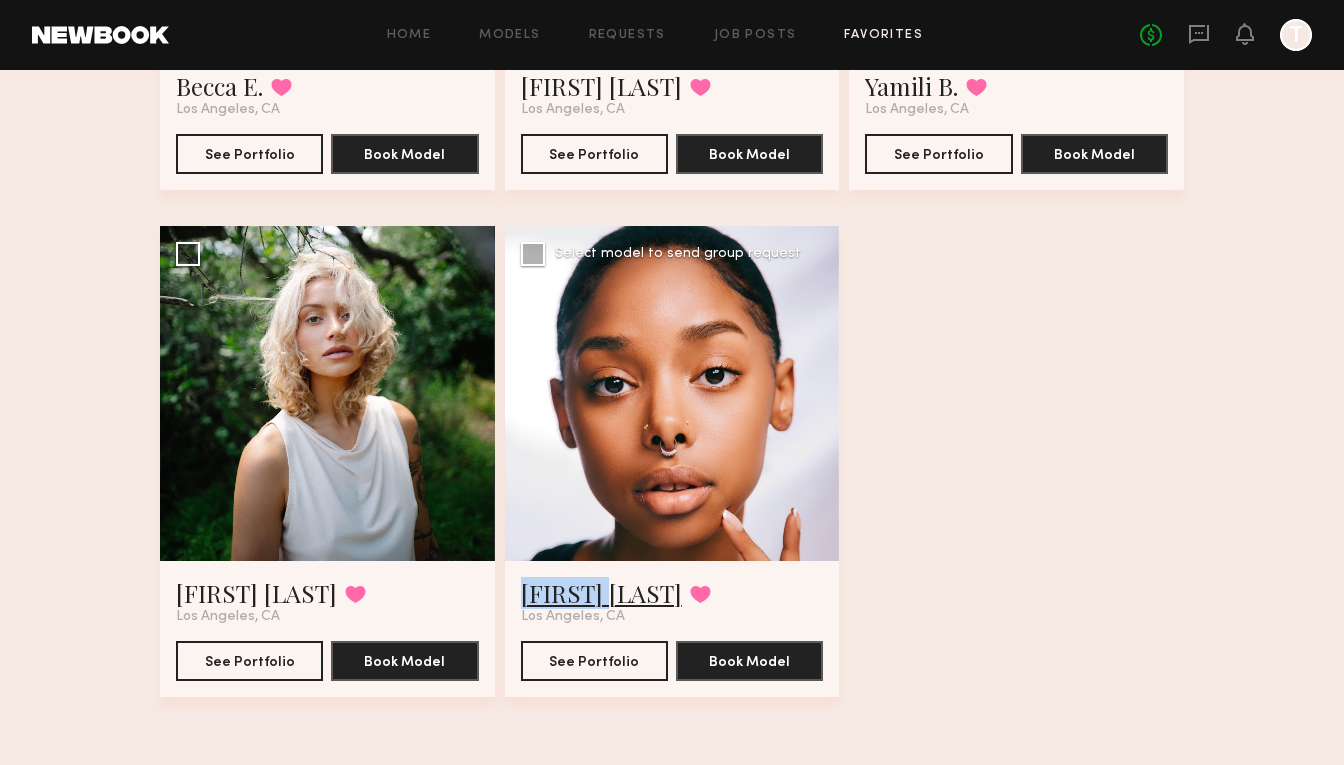 copy on "Amaya J." 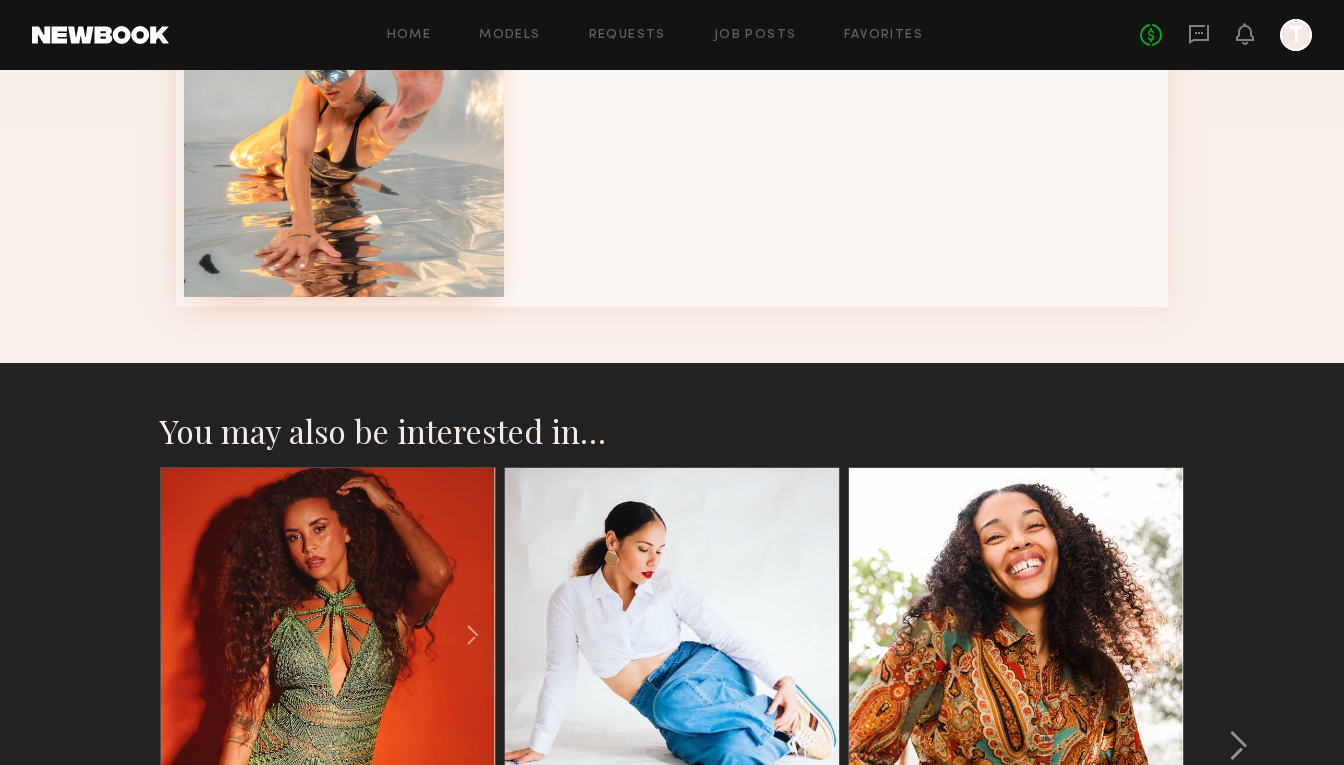 scroll, scrollTop: 910, scrollLeft: 0, axis: vertical 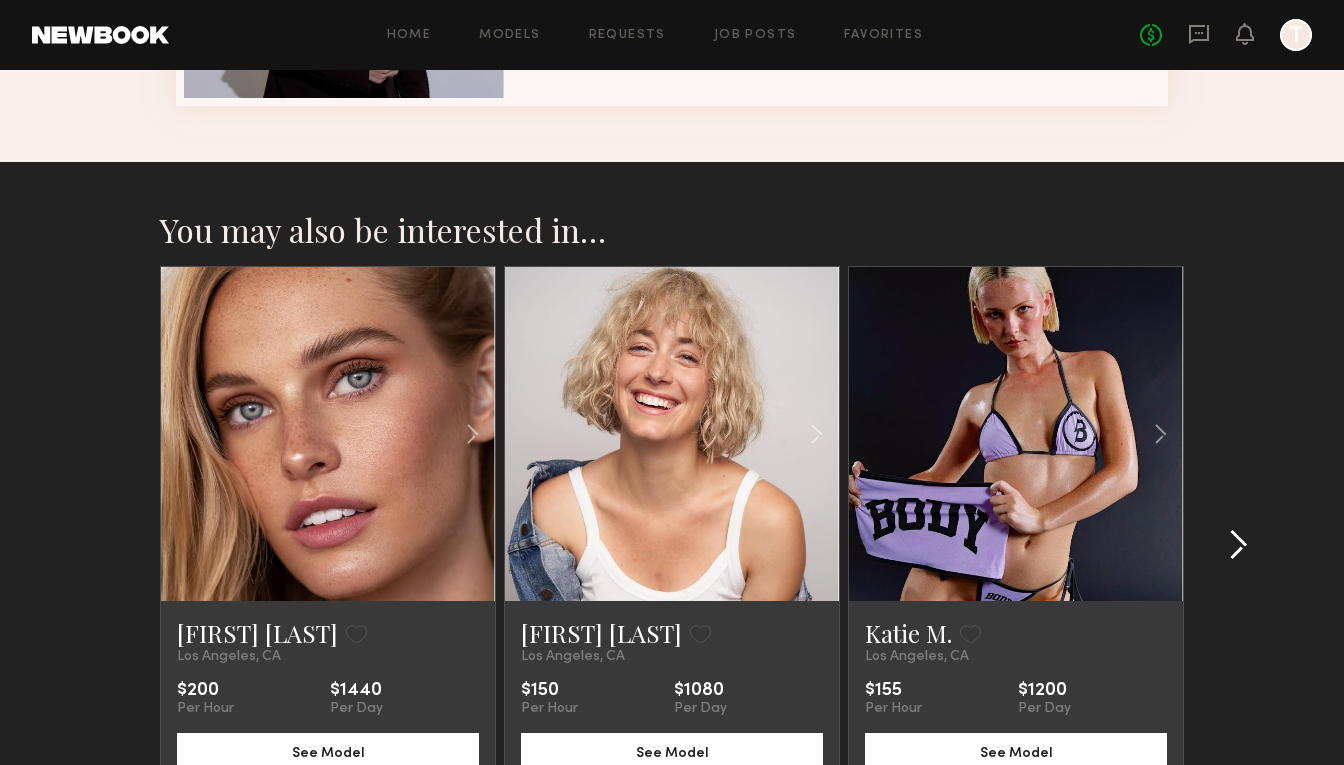 click 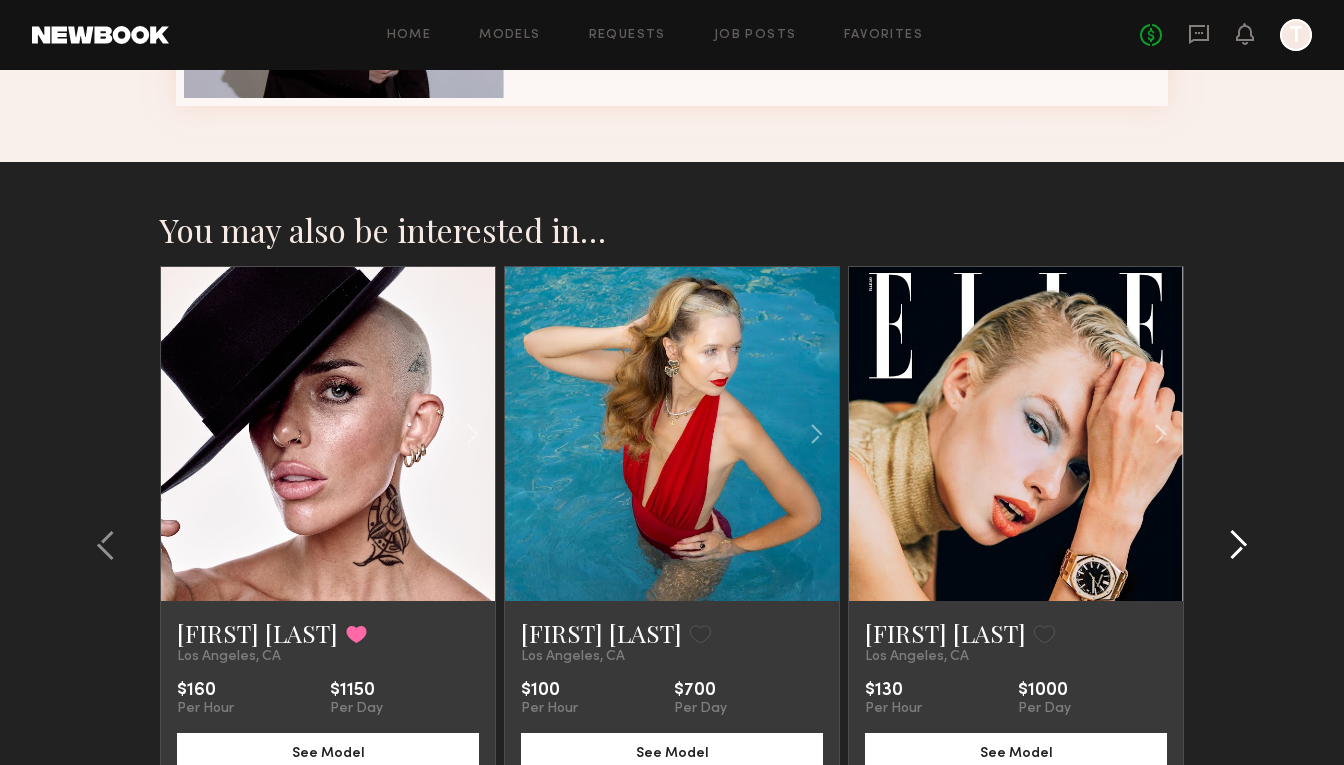 click 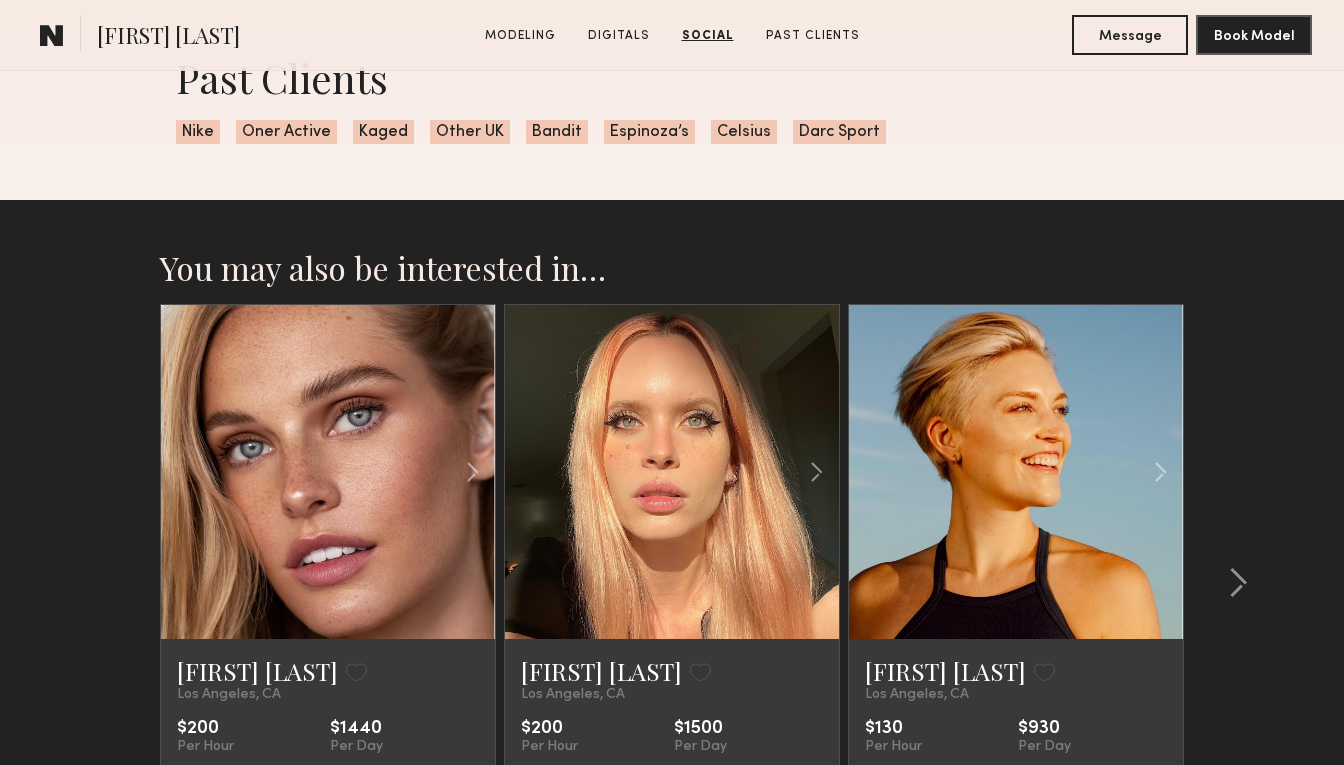 scroll, scrollTop: 3643, scrollLeft: 0, axis: vertical 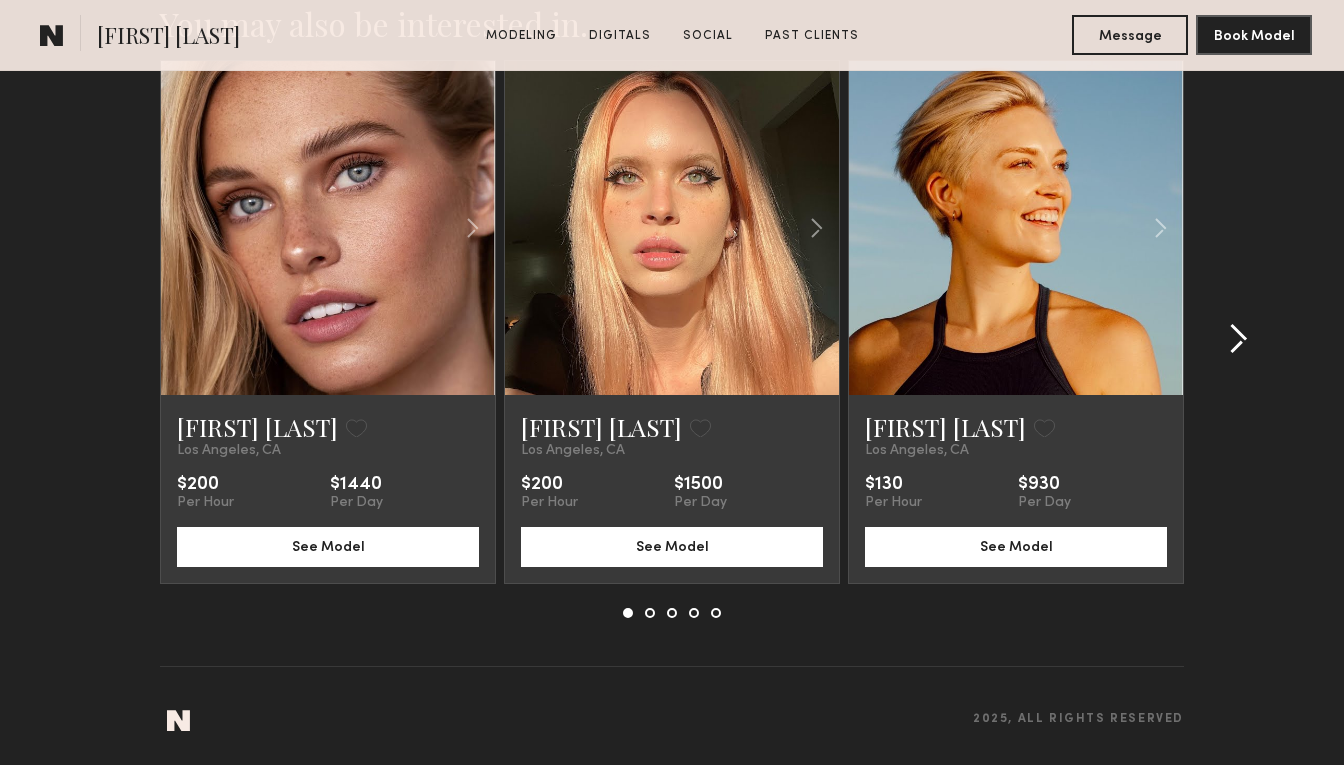 click 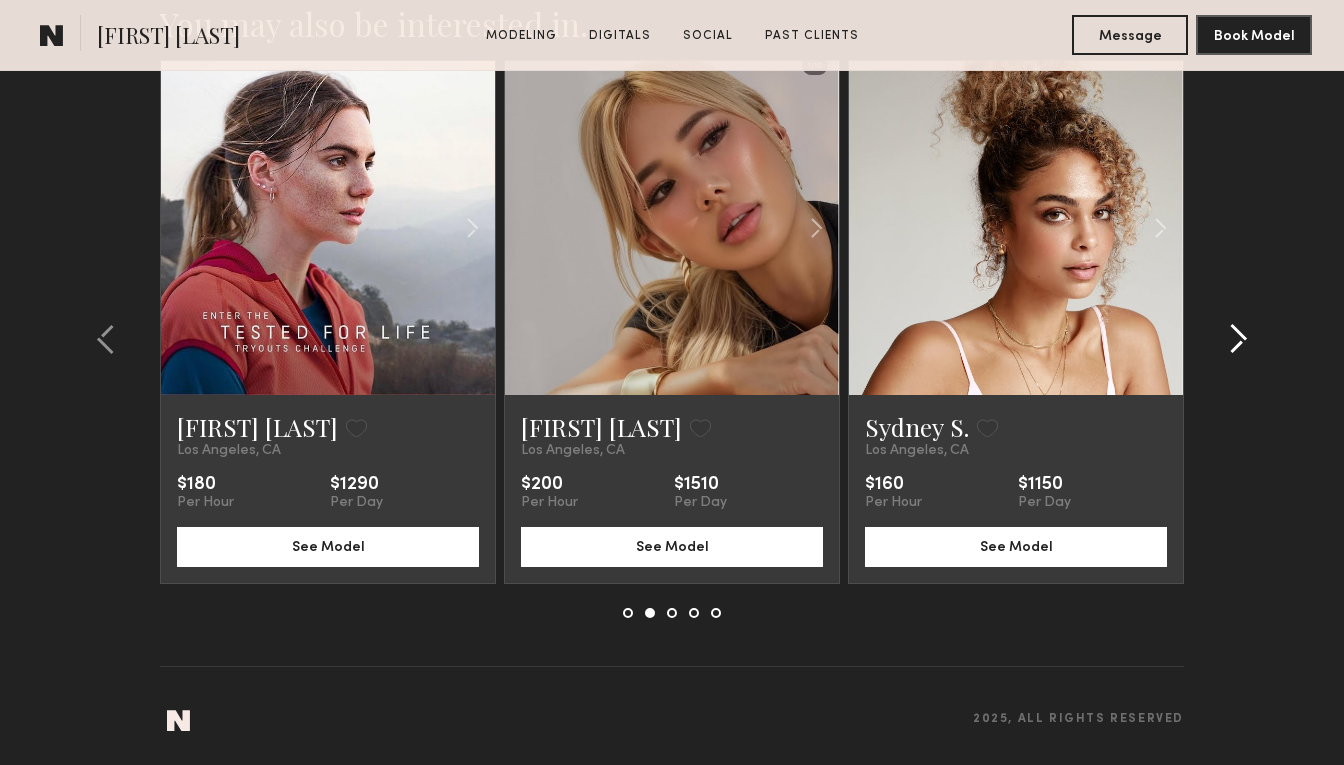 click 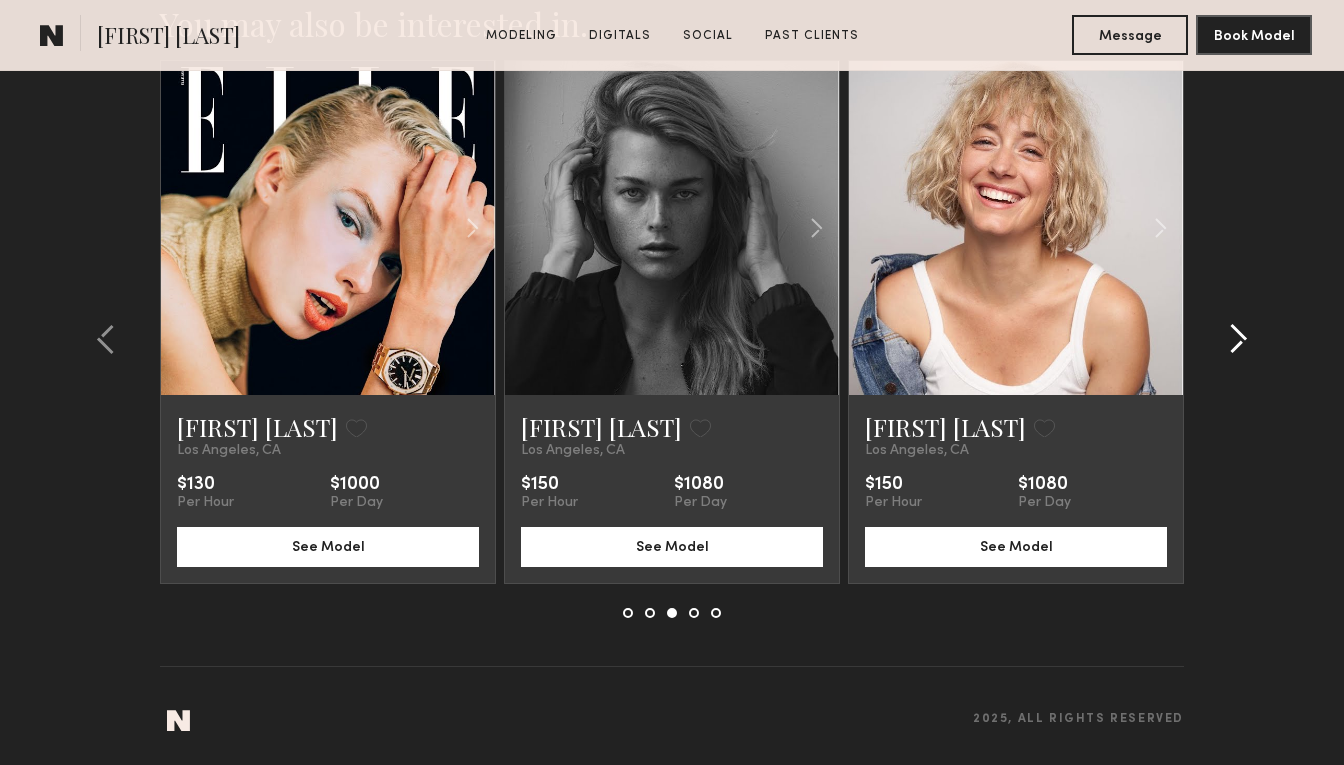 click 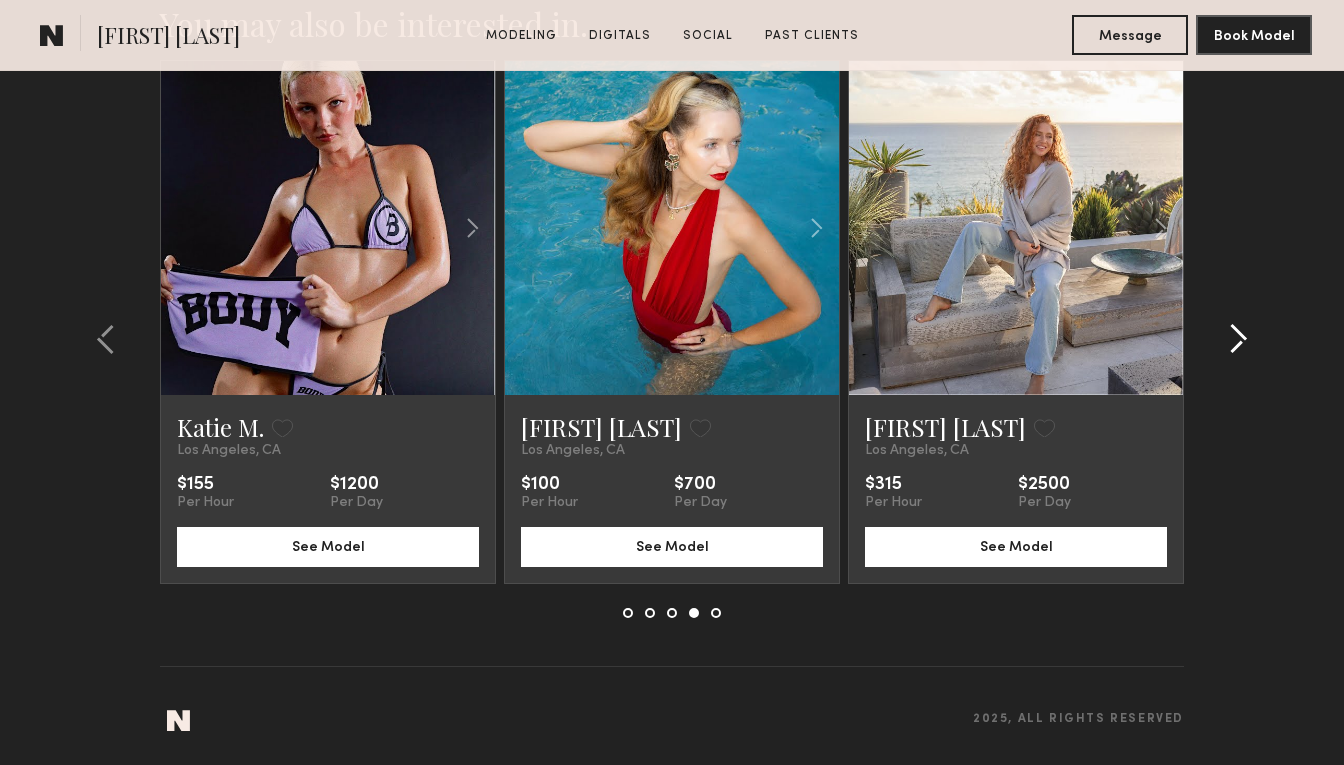 click 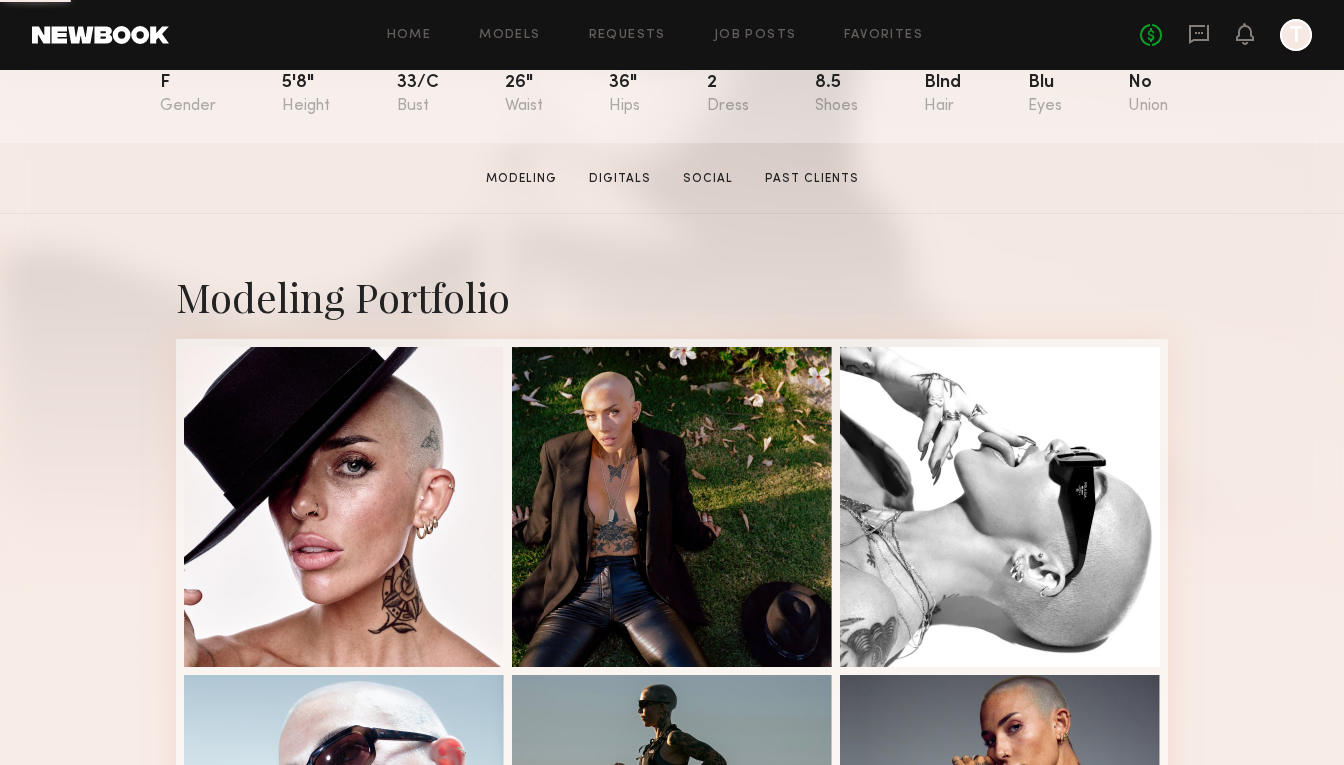 scroll, scrollTop: 344, scrollLeft: 0, axis: vertical 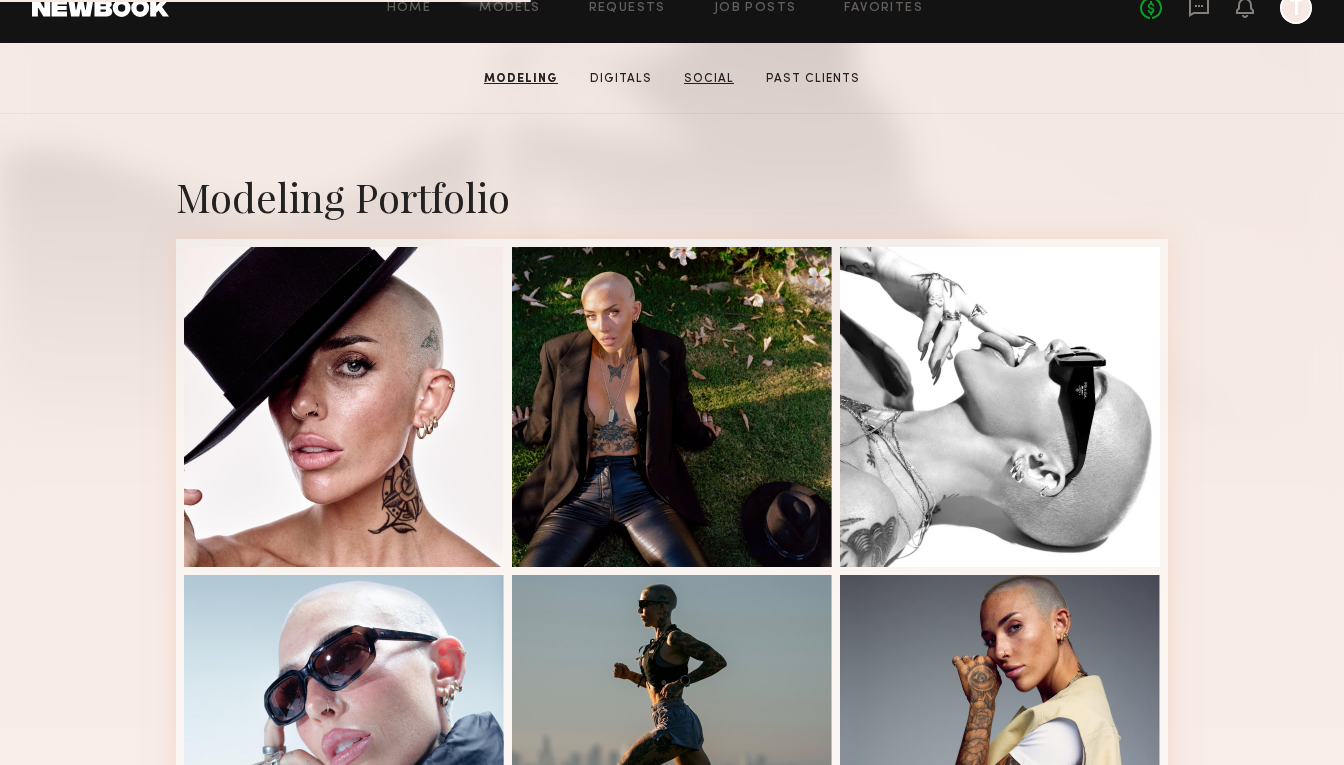 click on "Social" 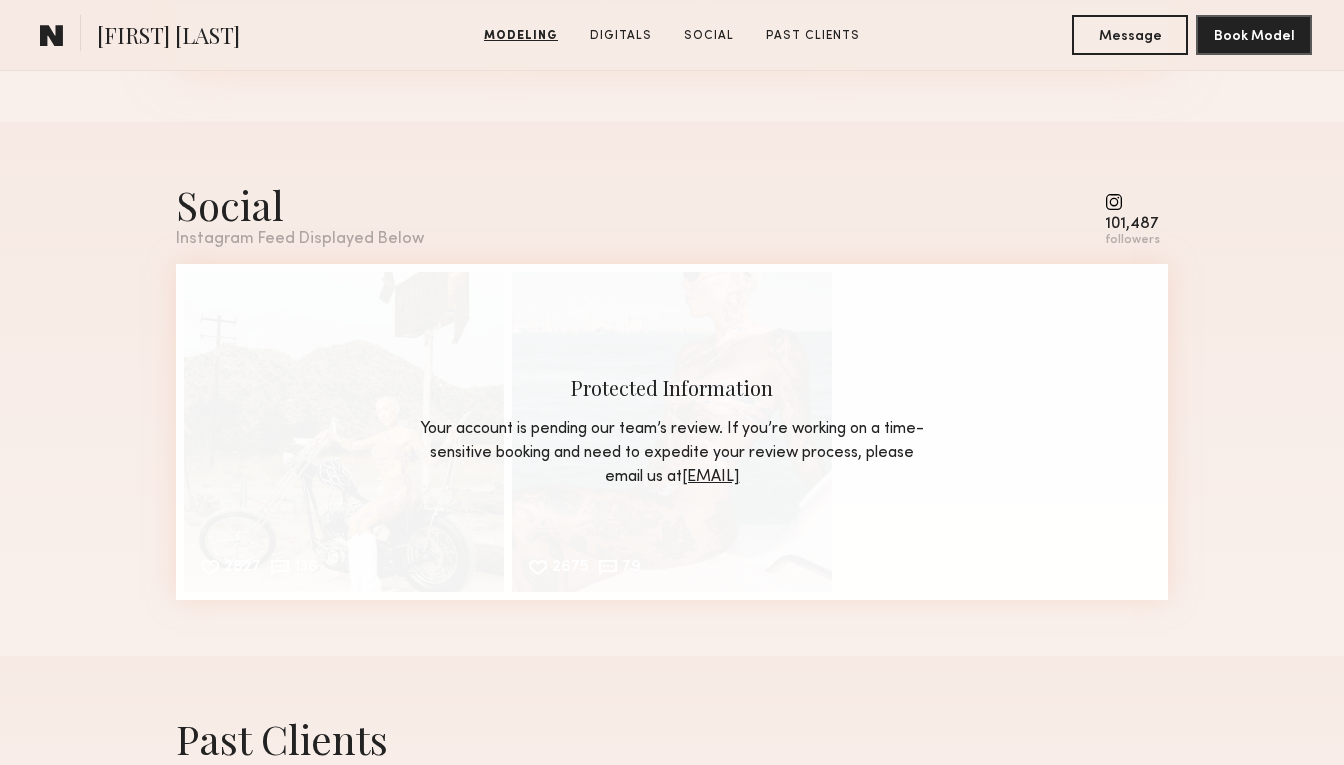 scroll, scrollTop: 2739, scrollLeft: 0, axis: vertical 